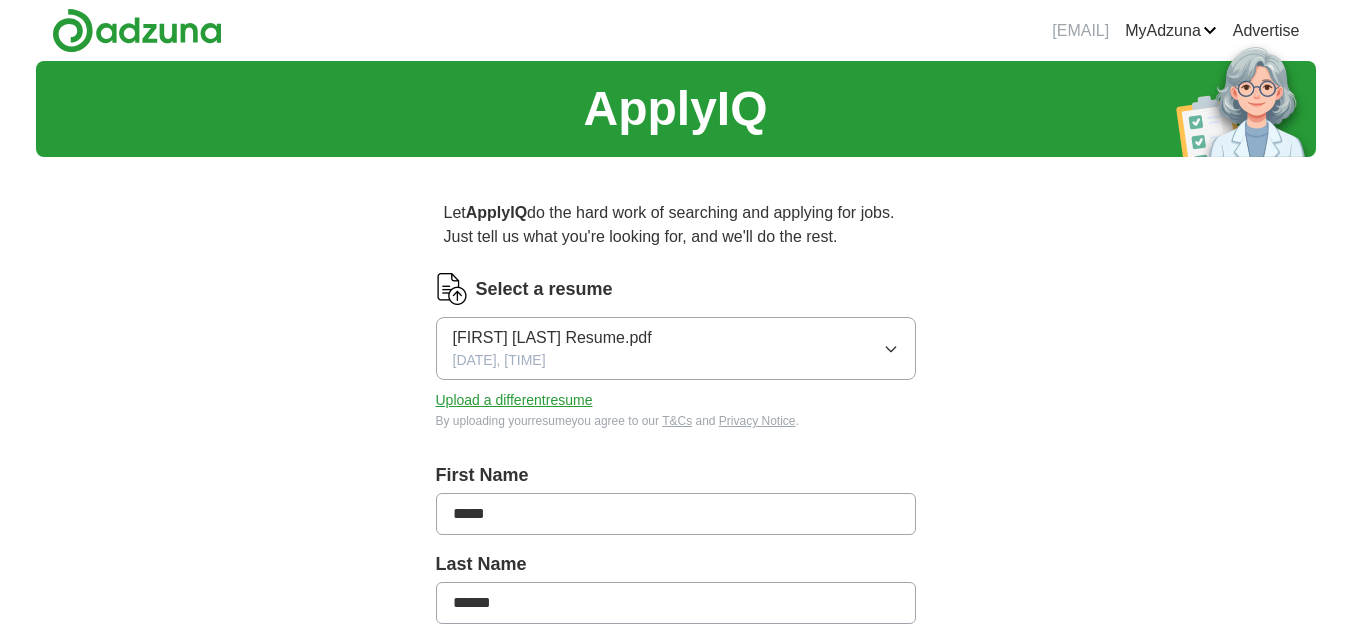 scroll, scrollTop: 400, scrollLeft: 0, axis: vertical 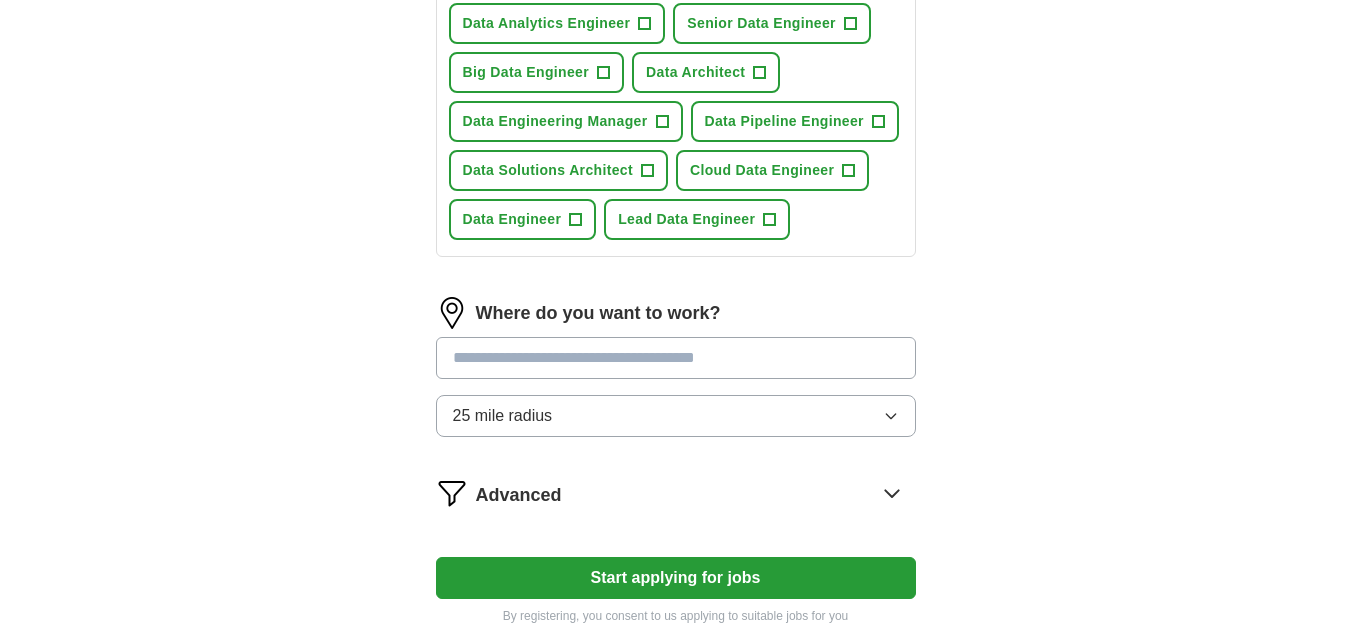 click at bounding box center [676, 358] 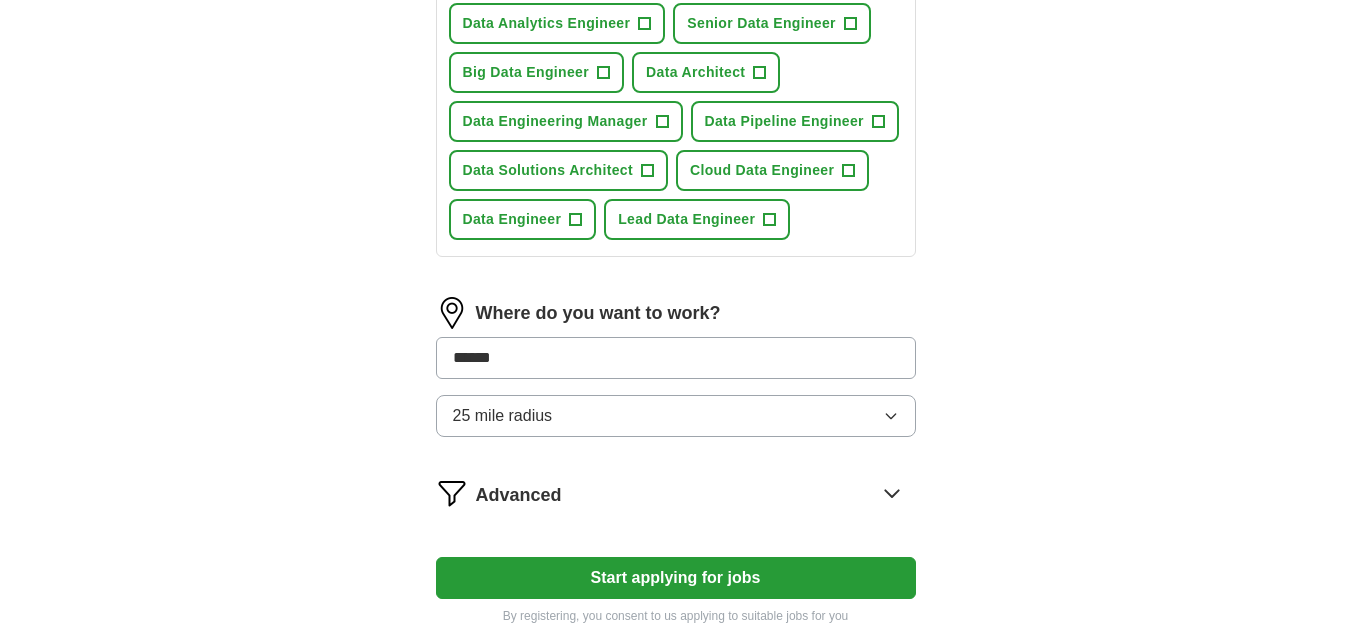 type on "*******" 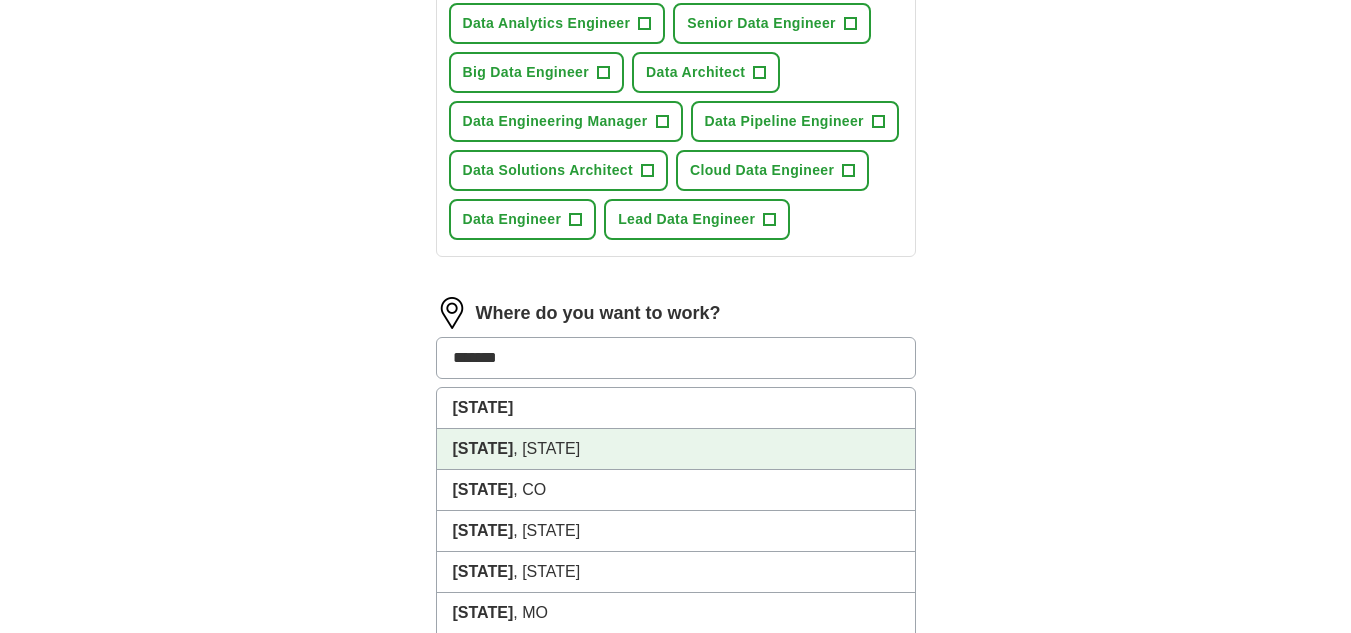 click on "[CITY], [STATE]" at bounding box center (676, 449) 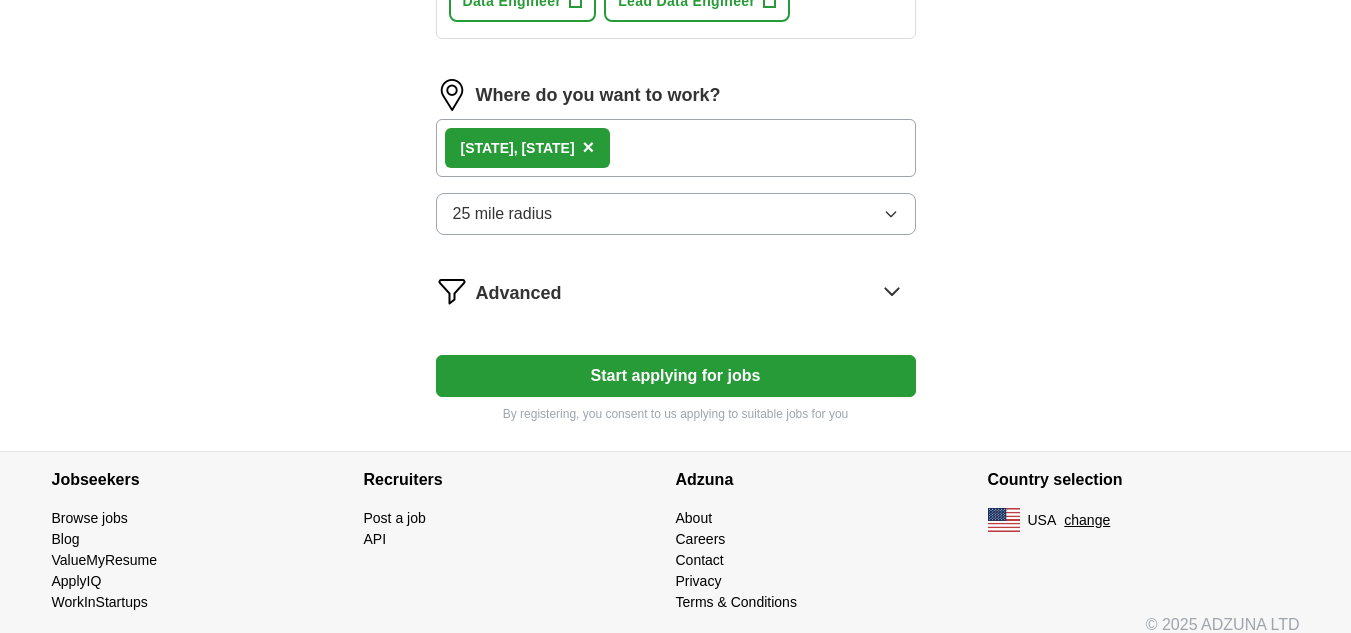 scroll, scrollTop: 1038, scrollLeft: 0, axis: vertical 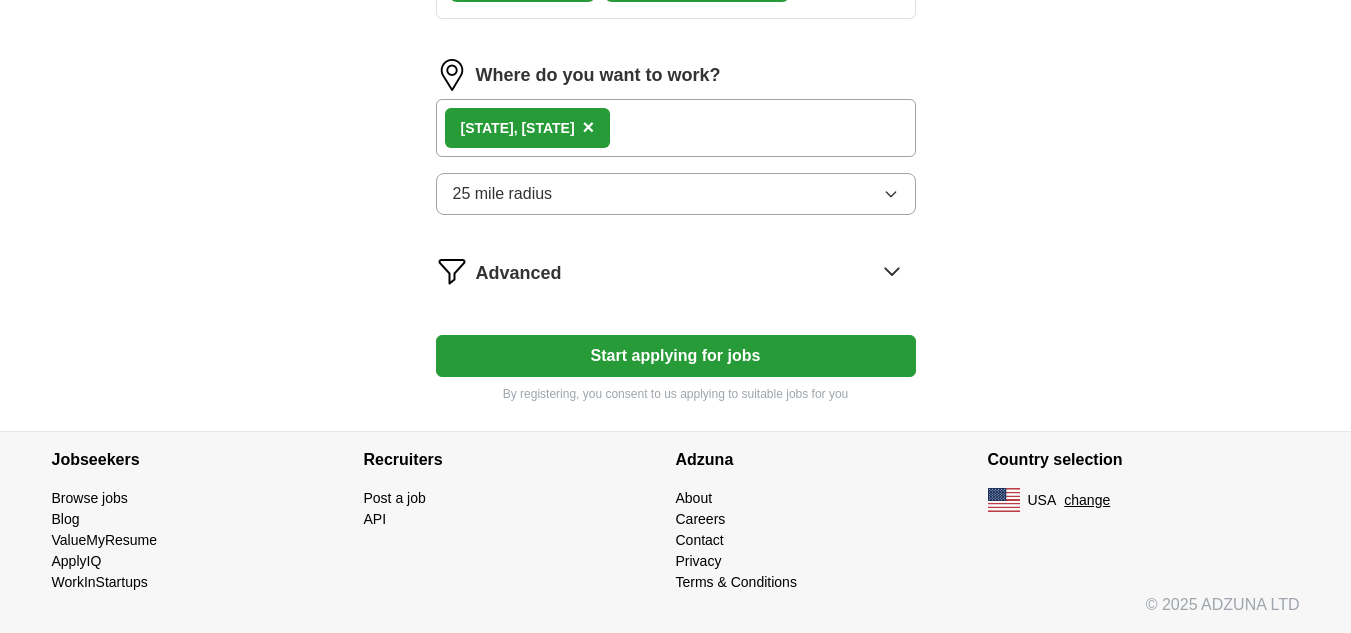 click on "Advanced" at bounding box center [696, 271] 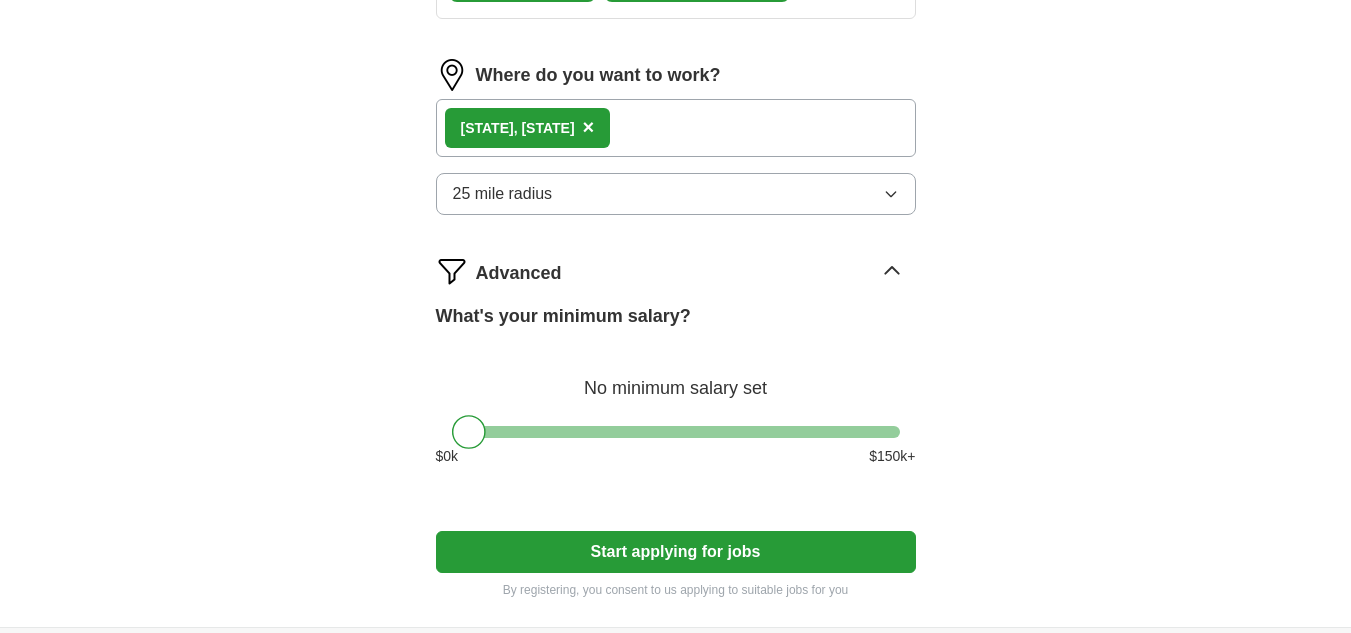 click at bounding box center [676, 432] 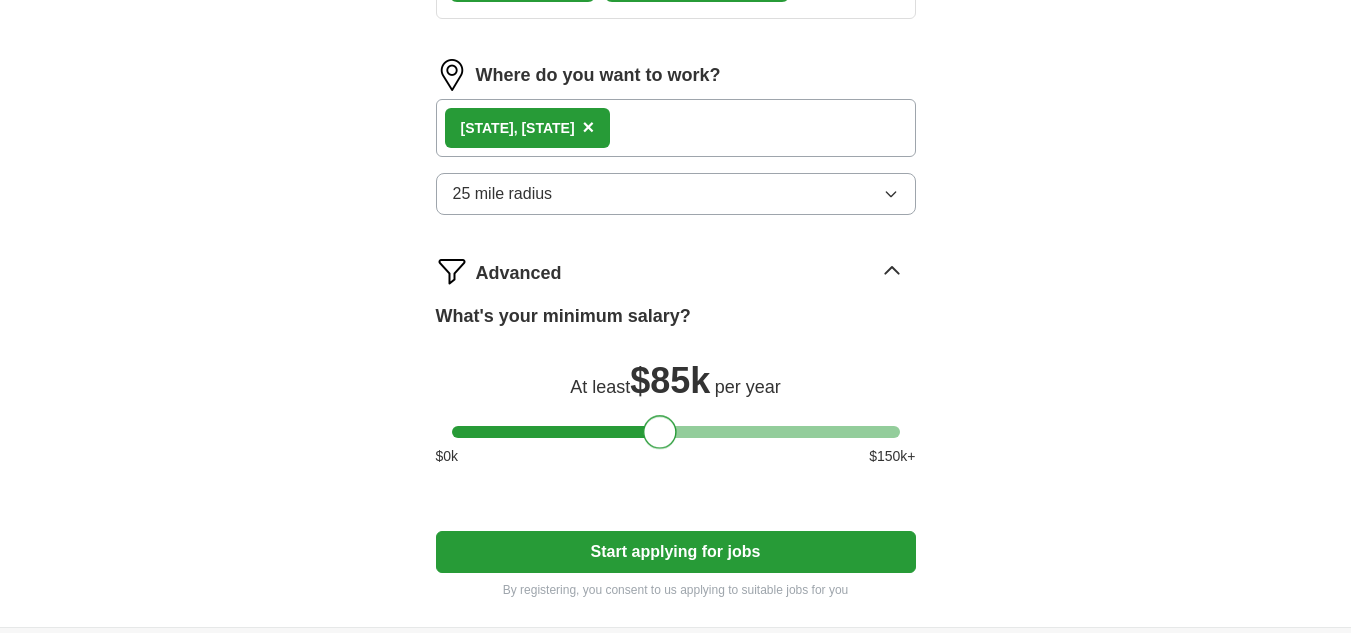 click at bounding box center (676, 432) 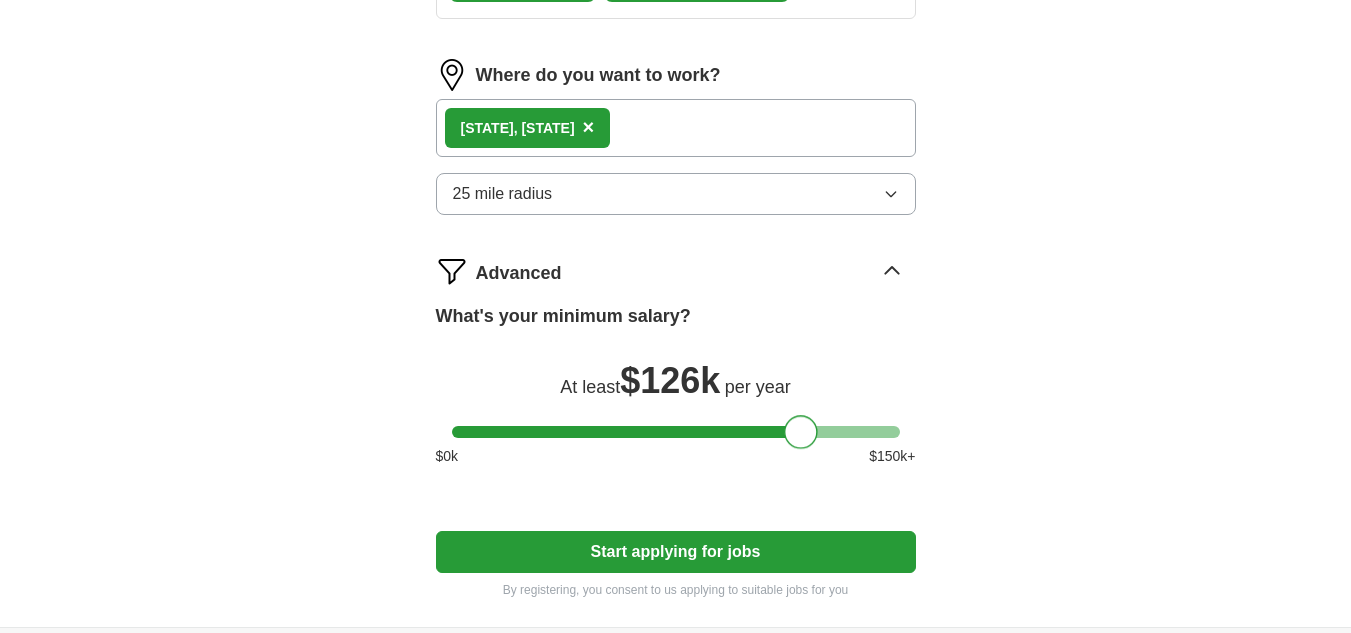click at bounding box center (676, 432) 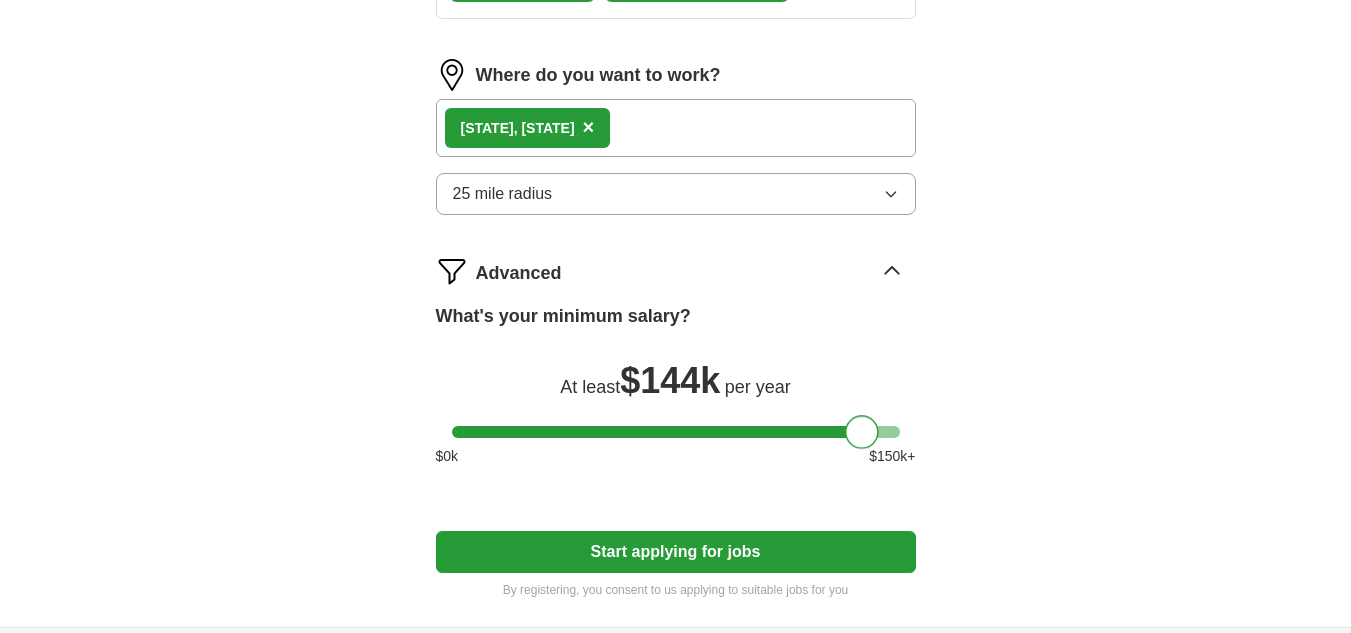 click at bounding box center [676, 432] 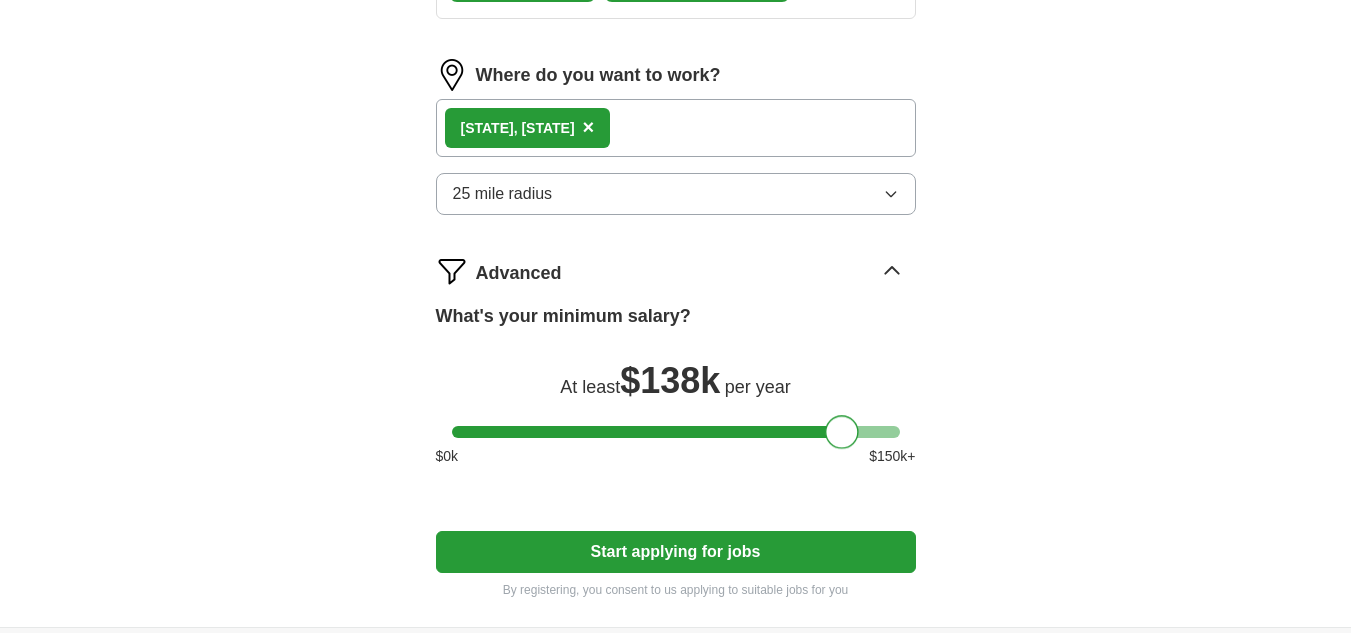 click at bounding box center (842, 432) 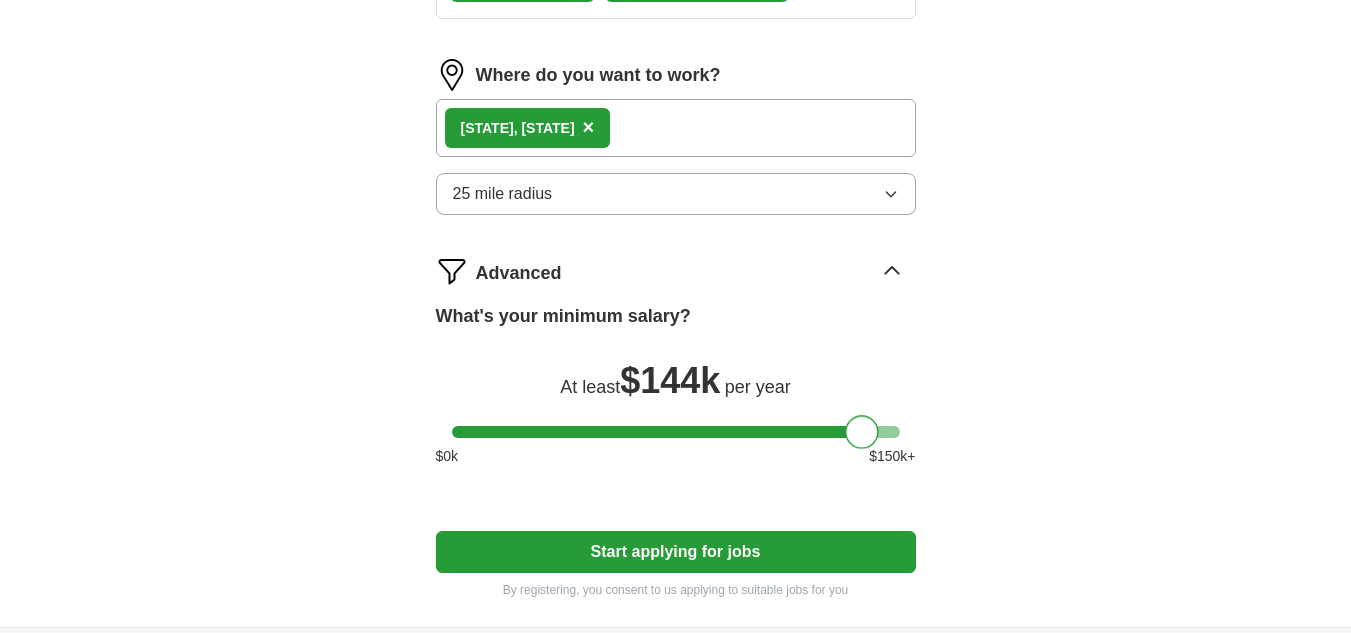 click at bounding box center (676, 432) 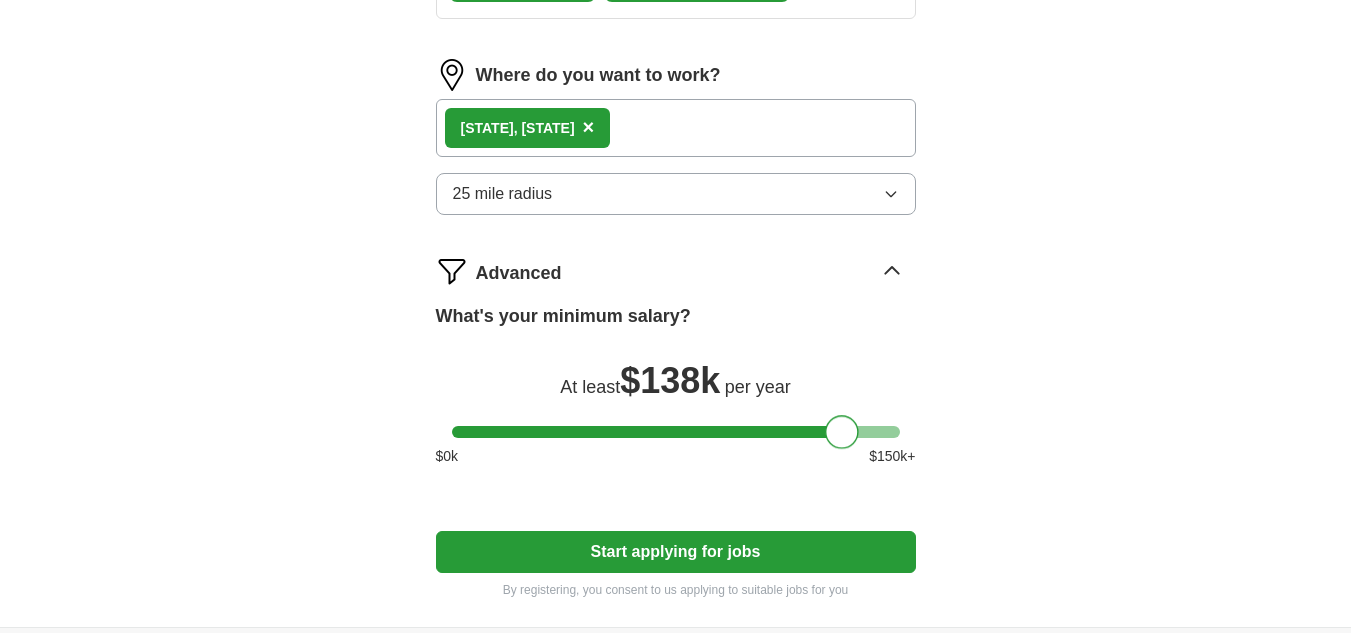 click at bounding box center (842, 432) 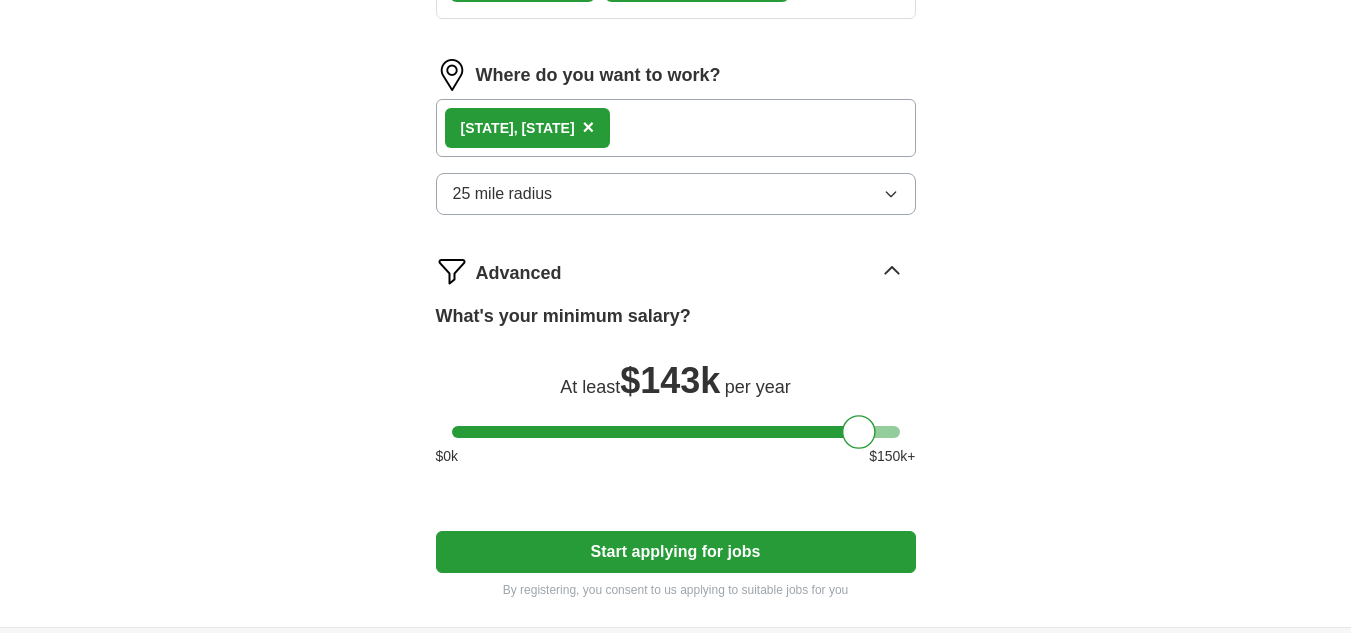 click on "Start applying for jobs" at bounding box center (676, 552) 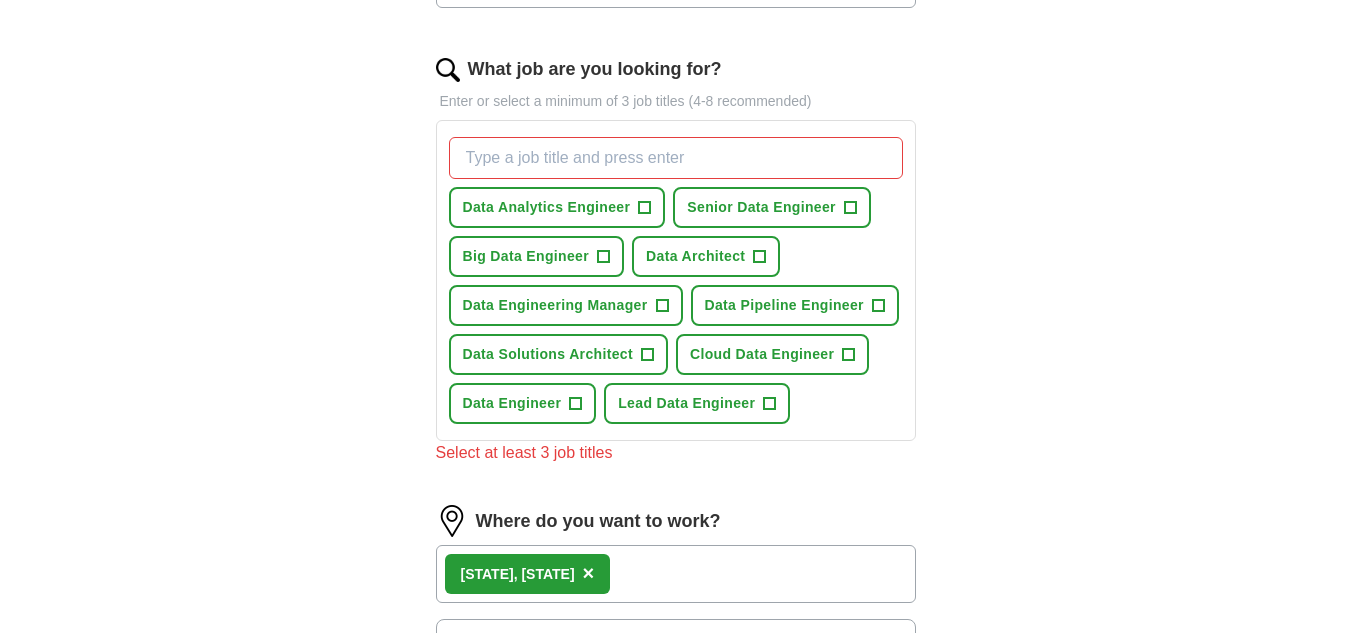 scroll, scrollTop: 538, scrollLeft: 0, axis: vertical 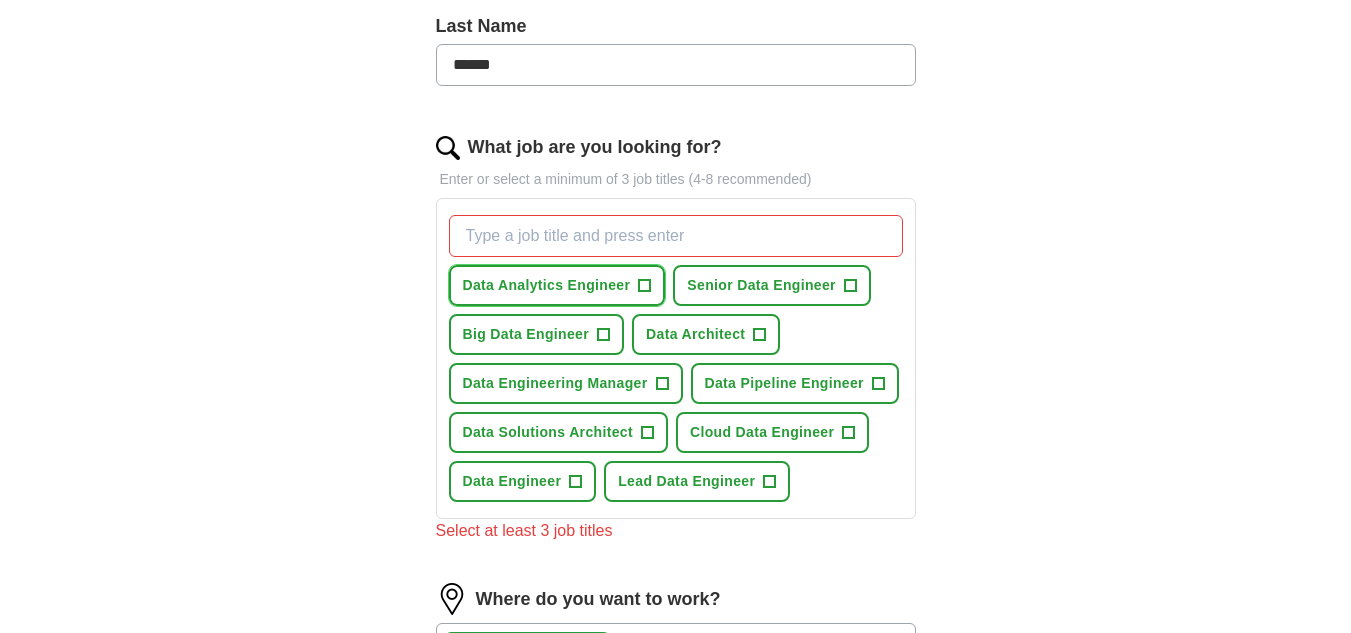 click on "+" at bounding box center (645, 286) 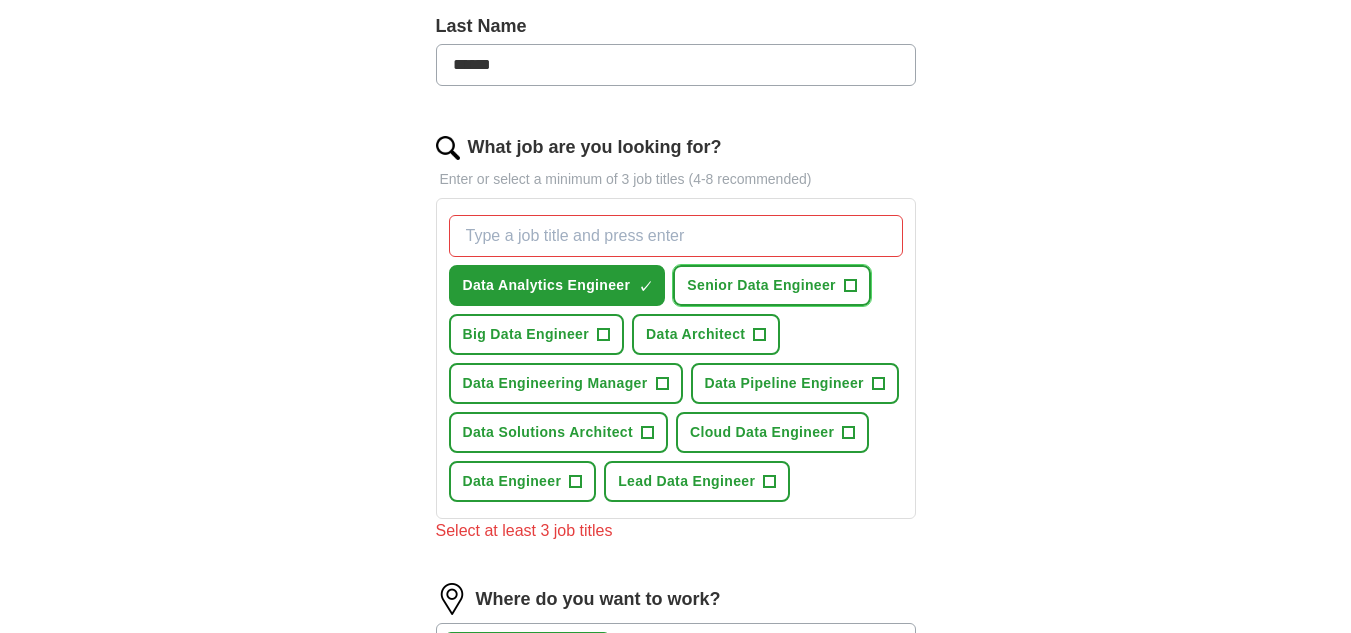 click on "+" at bounding box center [850, 286] 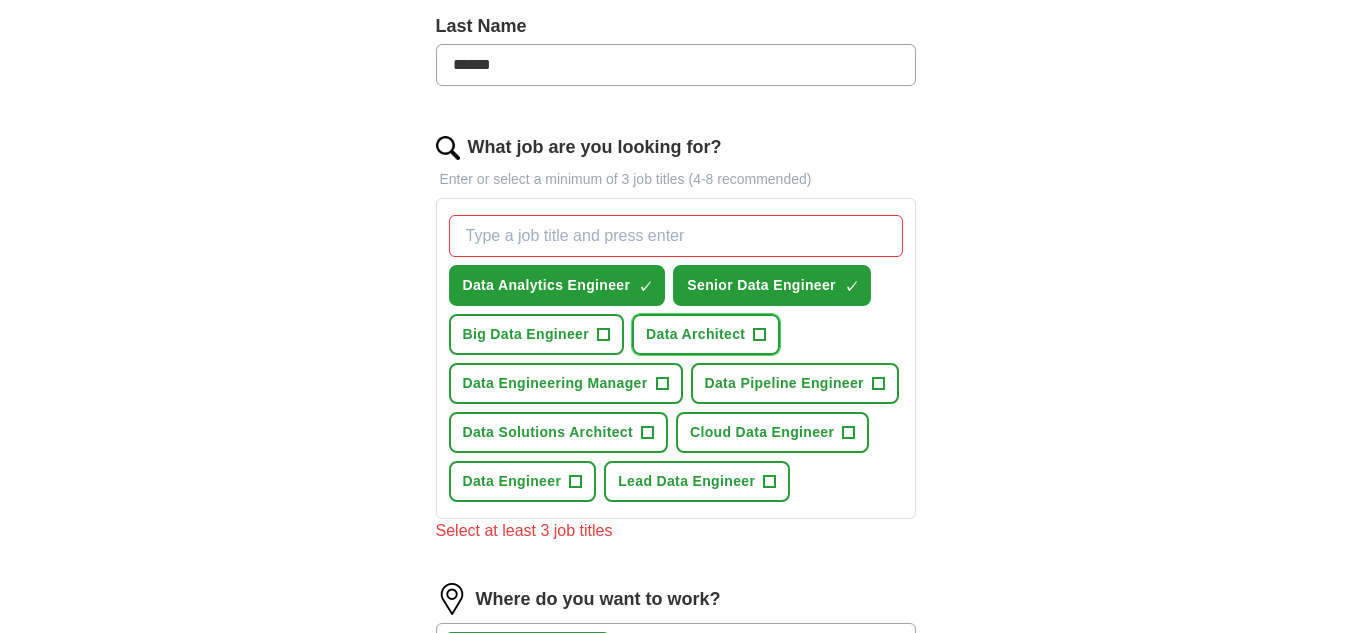 click on "Data Architect +" at bounding box center (706, 334) 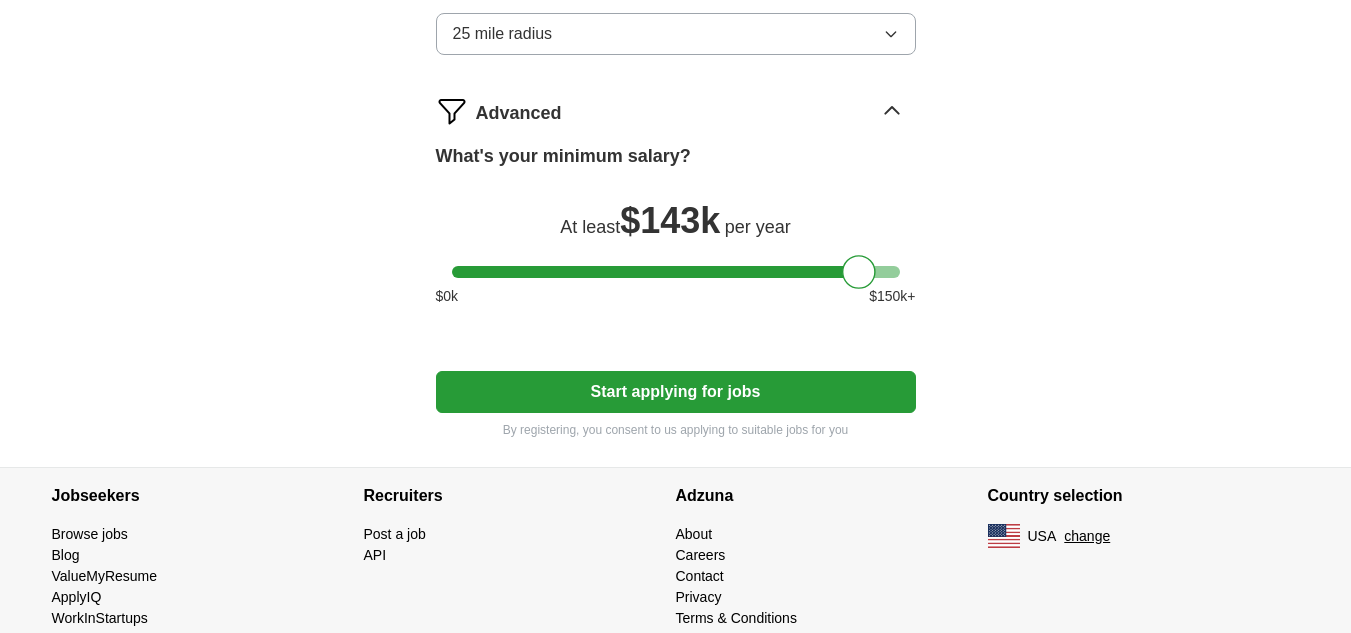 scroll, scrollTop: 1234, scrollLeft: 0, axis: vertical 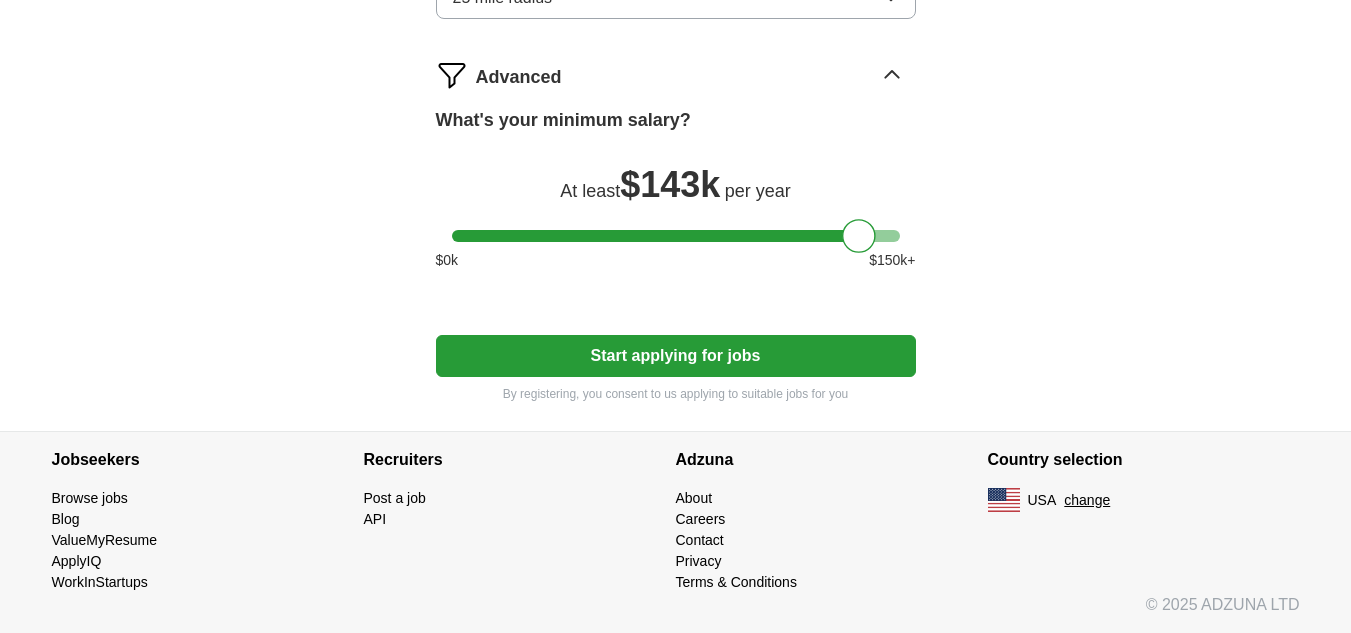 click on "Start applying for jobs" at bounding box center [676, 356] 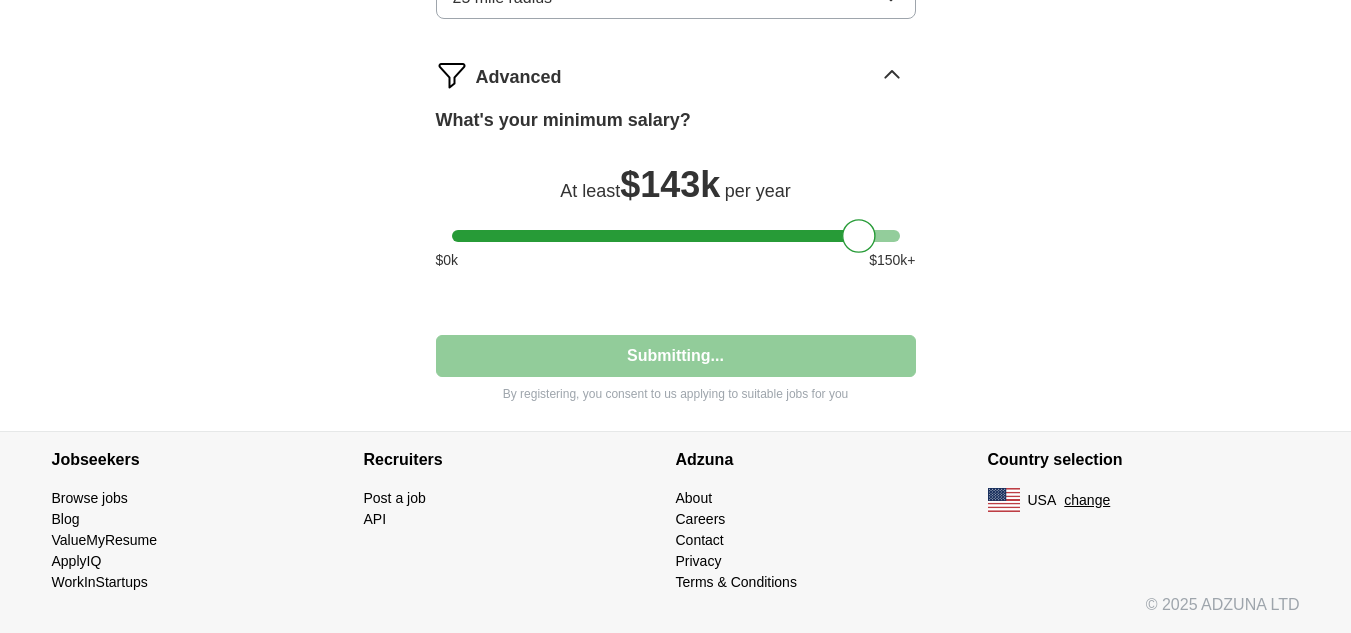 select on "**" 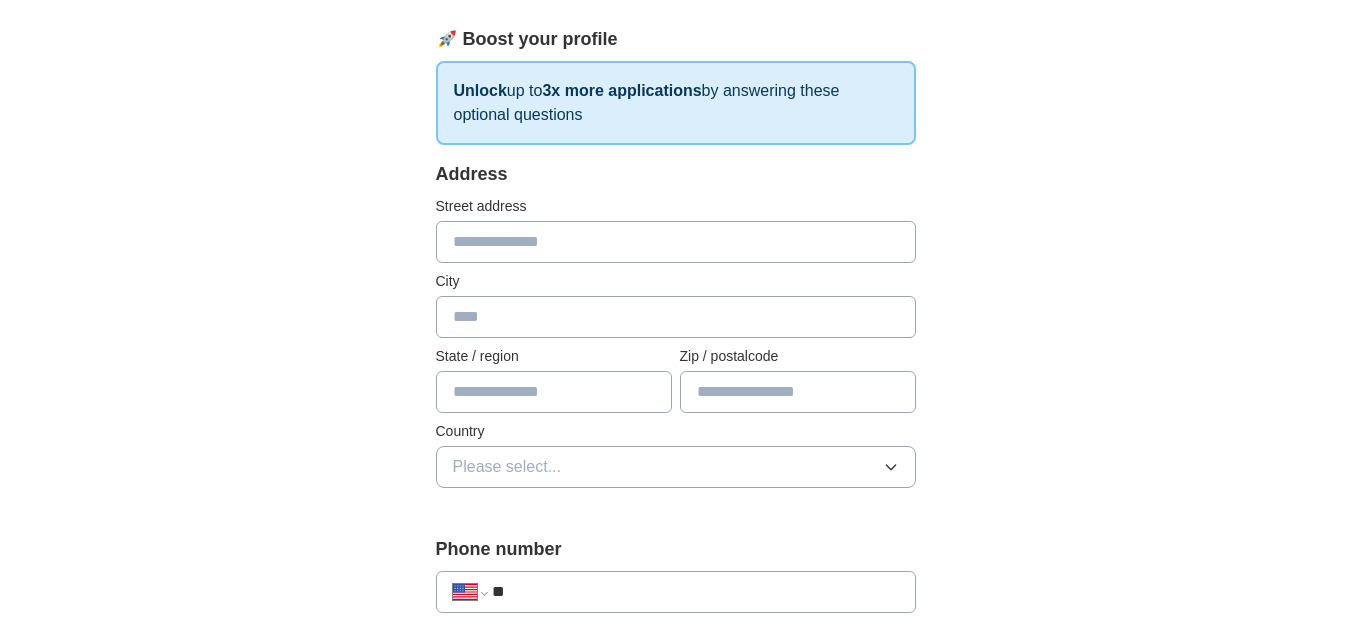scroll, scrollTop: 300, scrollLeft: 0, axis: vertical 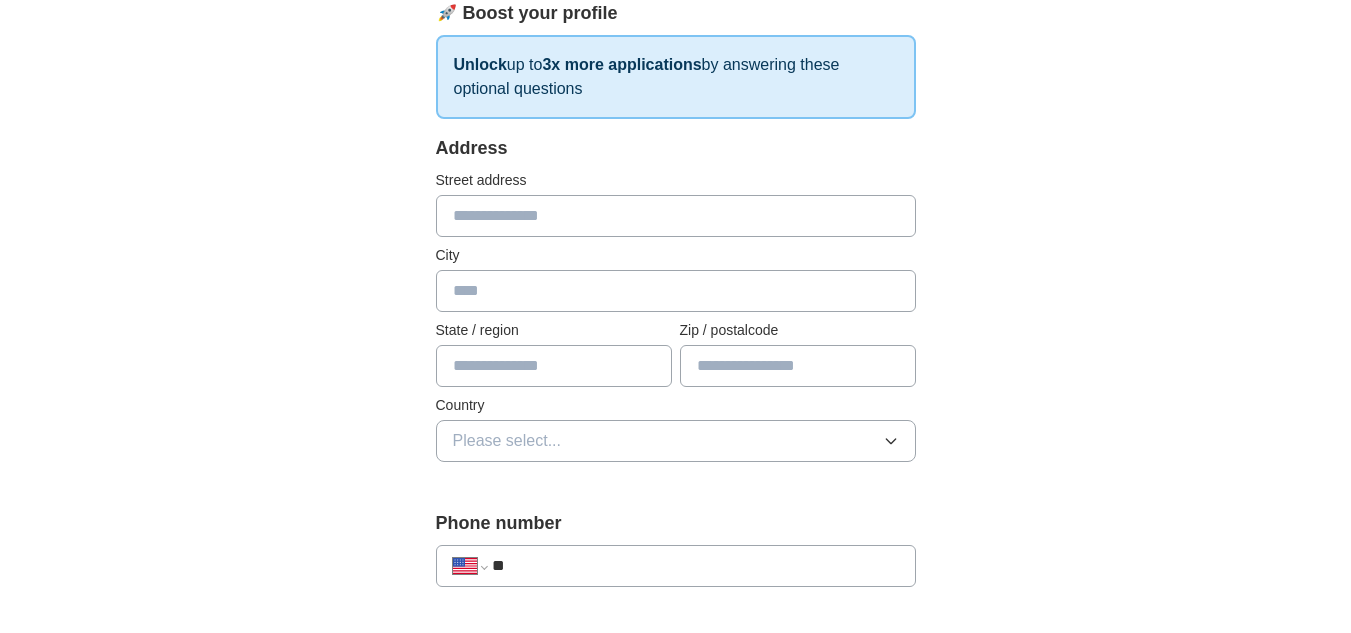 click at bounding box center (676, 216) 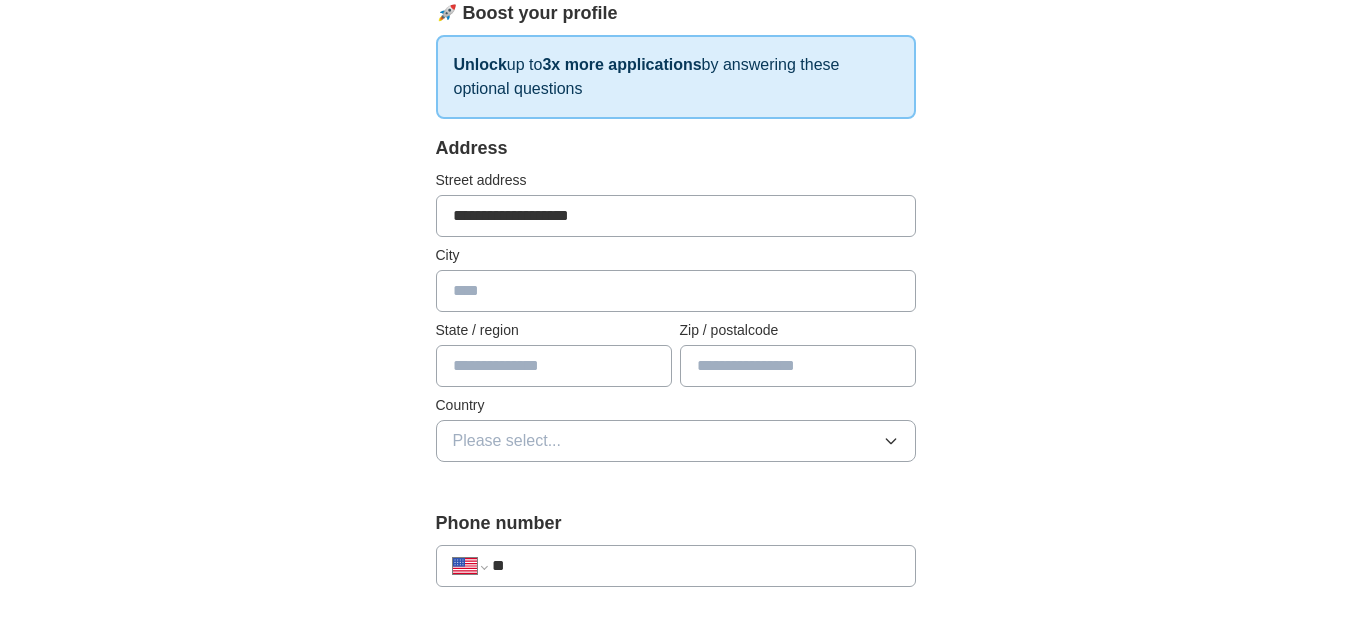 type on "**********" 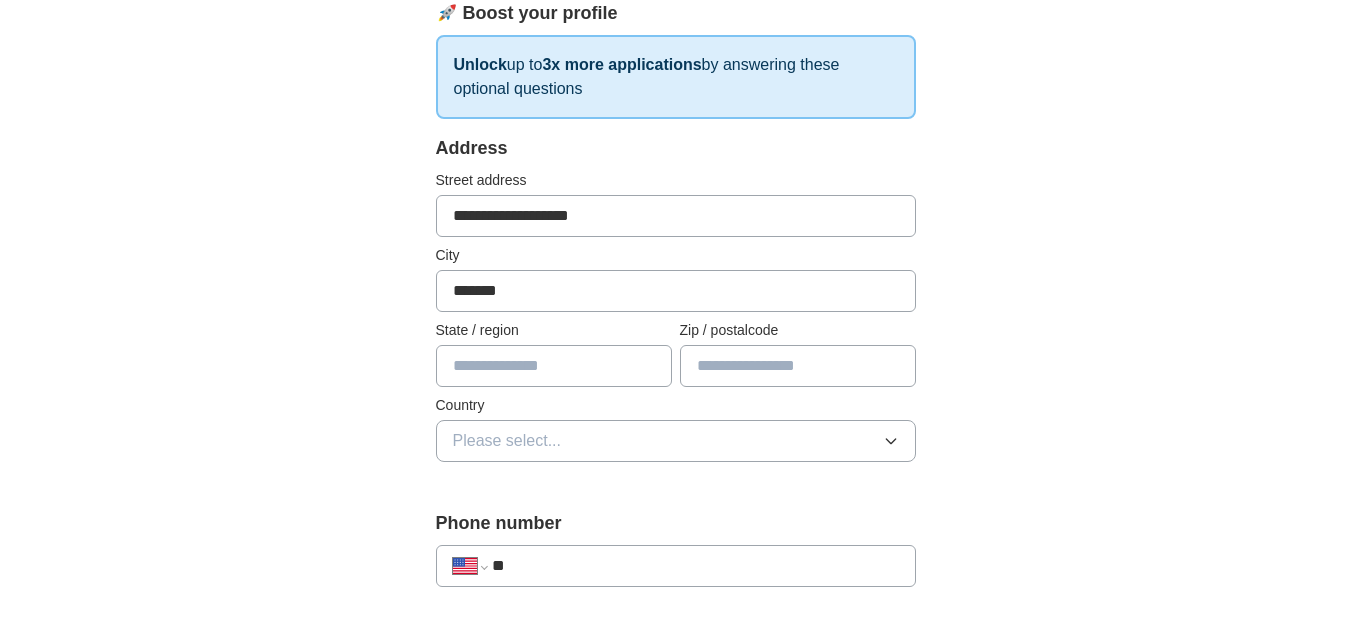 type on "*******" 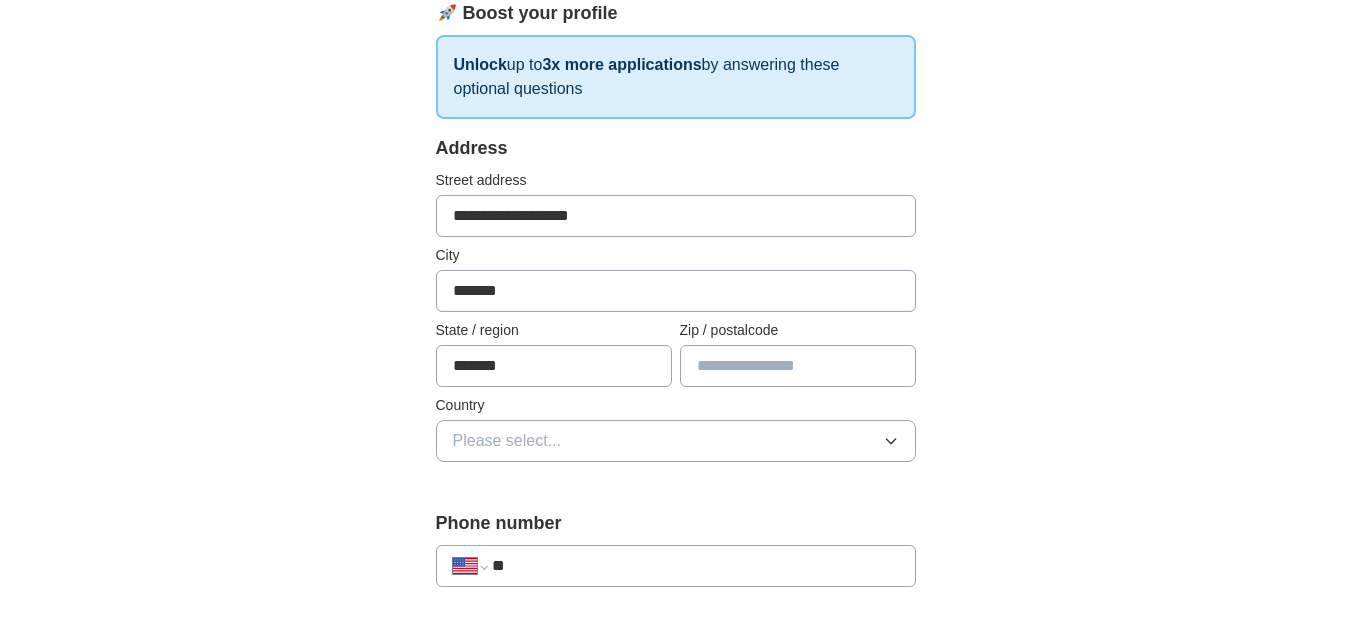 type on "*******" 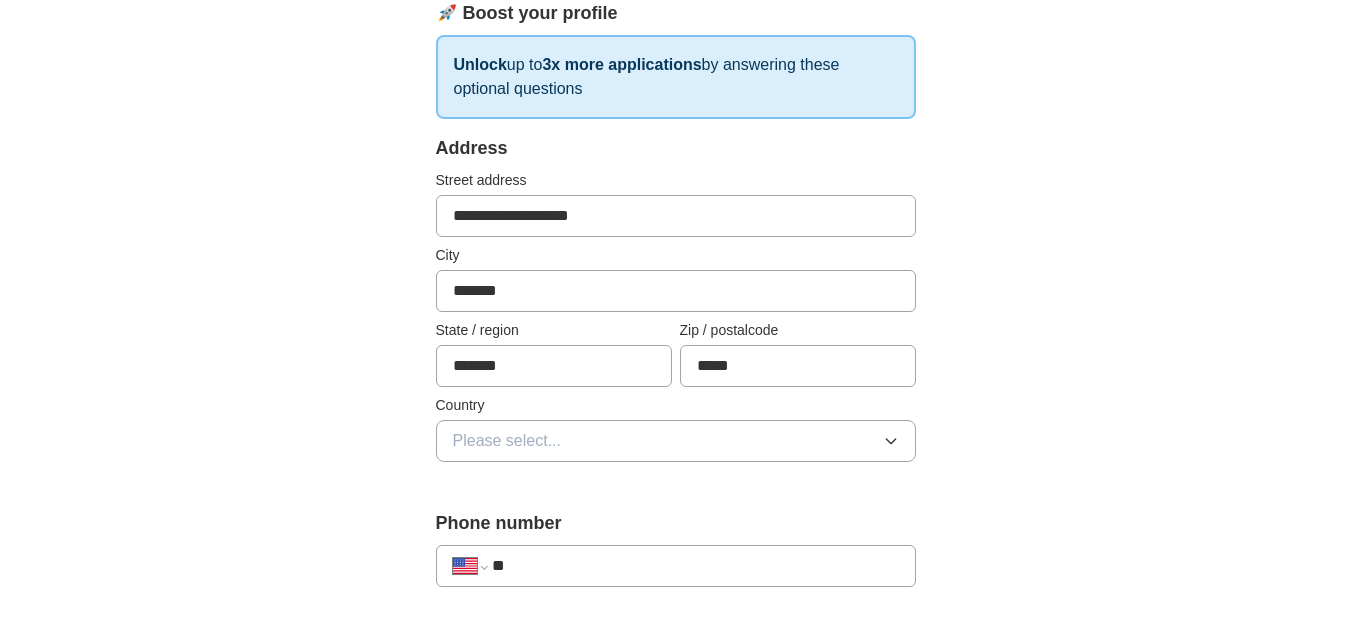 type on "*****" 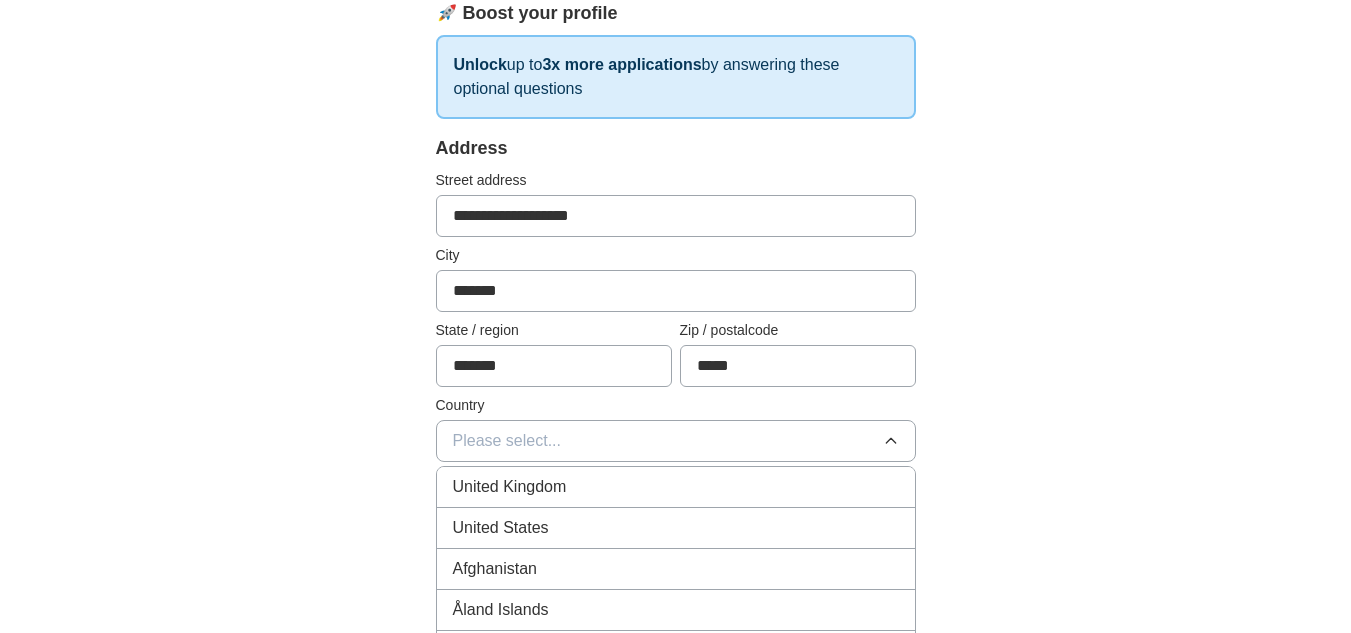 click on "United States" at bounding box center [676, 528] 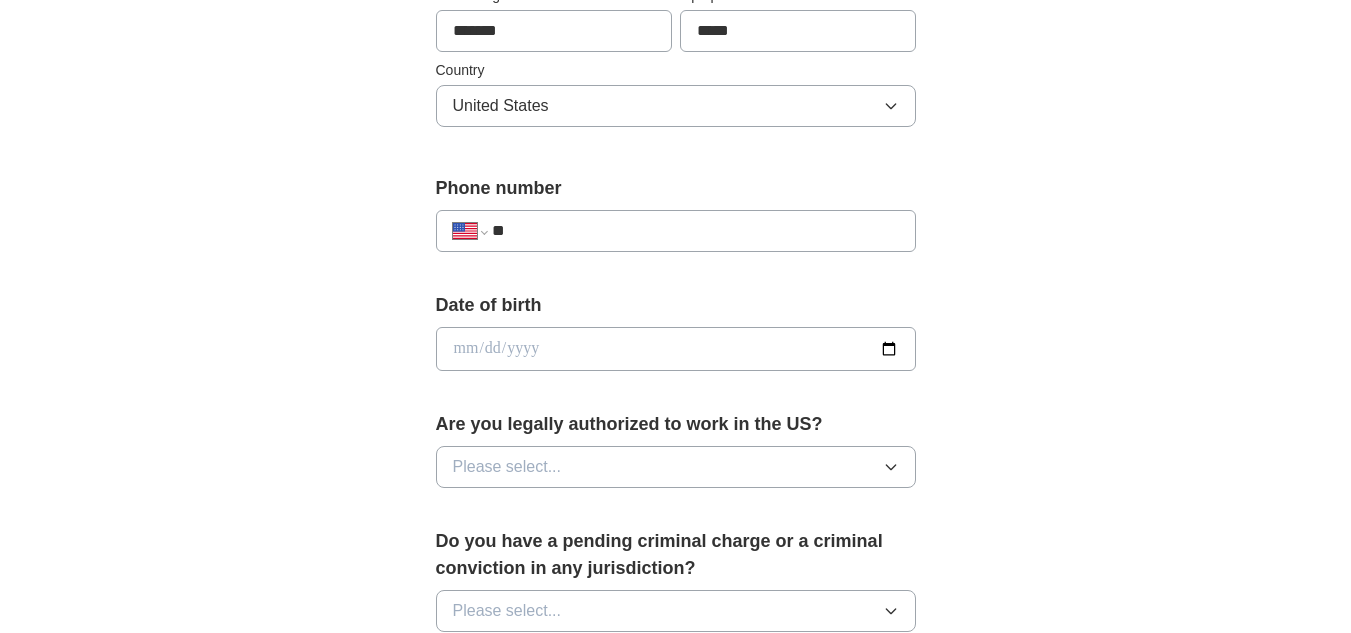 scroll, scrollTop: 700, scrollLeft: 0, axis: vertical 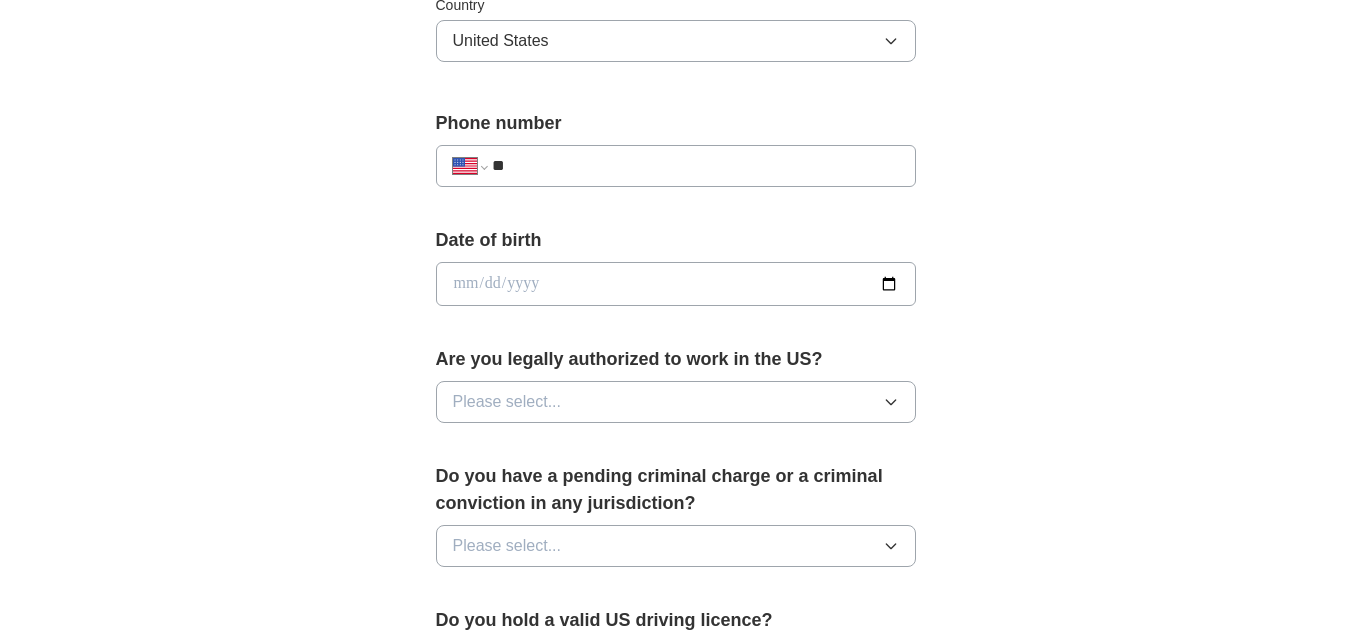 click on "**" at bounding box center (695, 166) 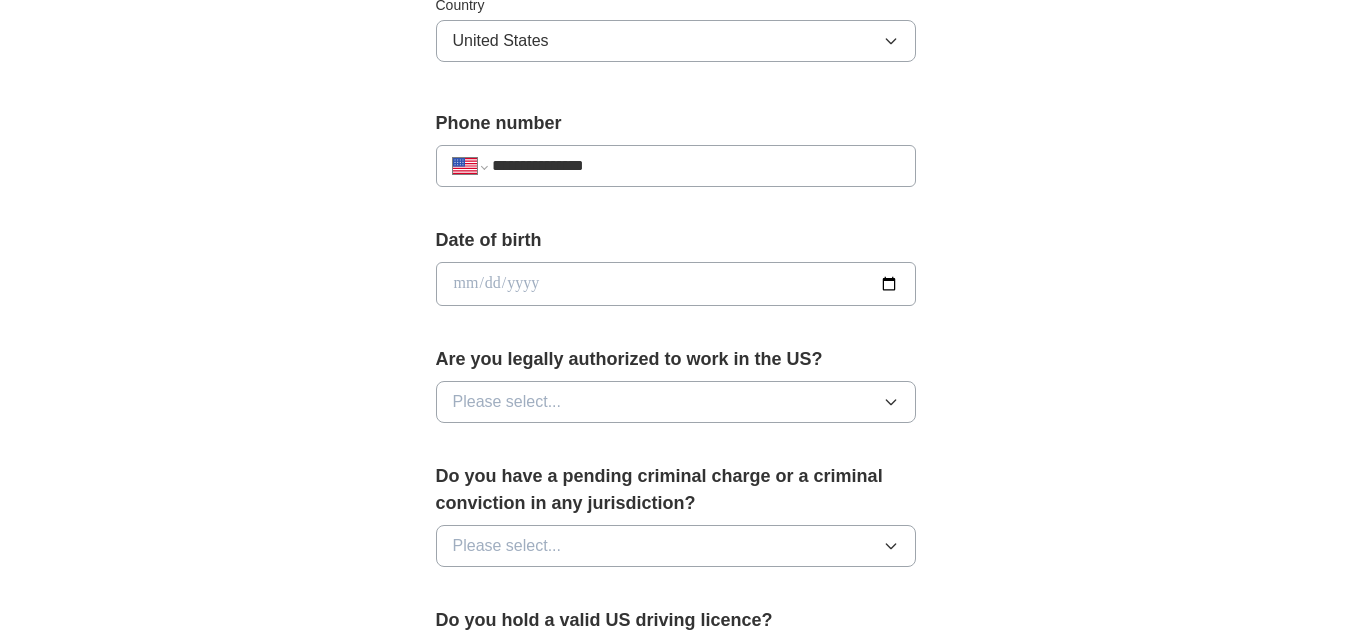 type on "**********" 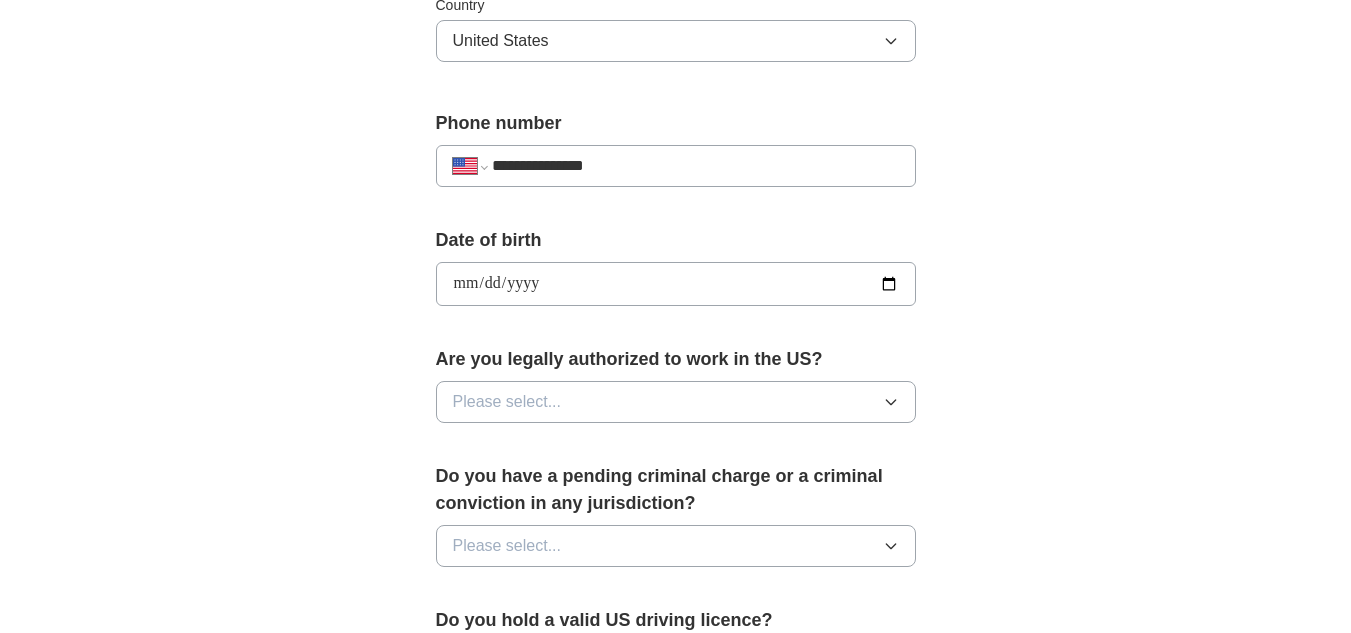 type on "**********" 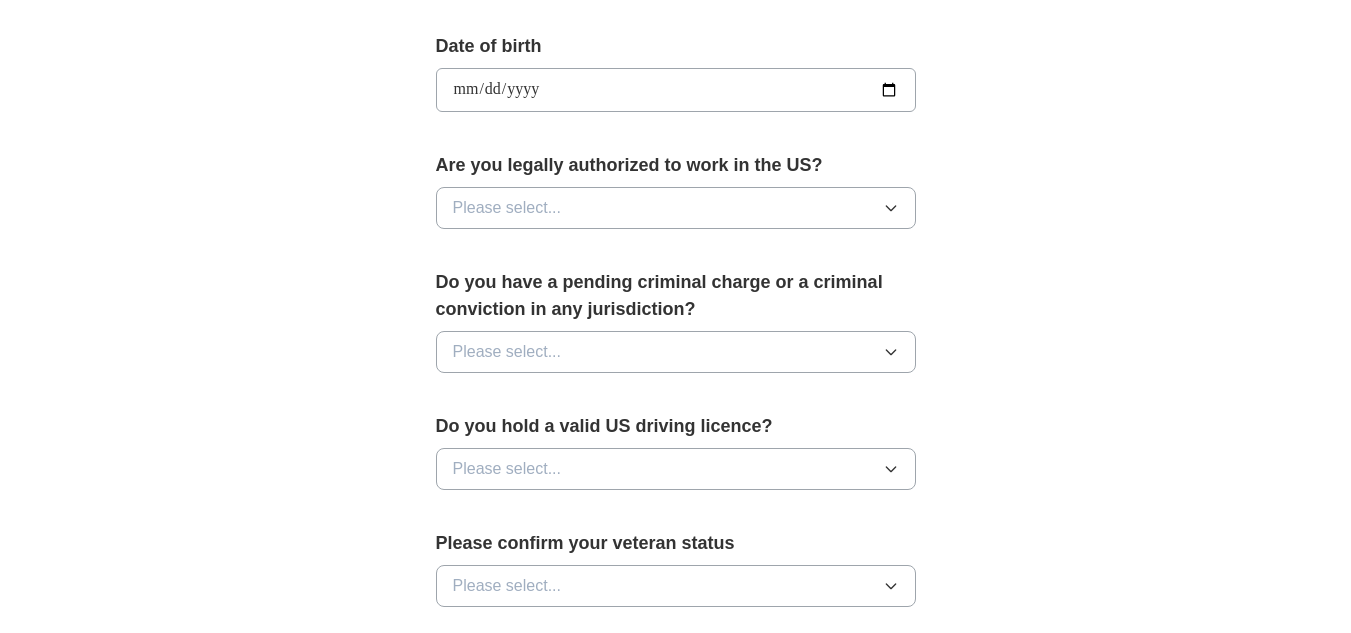 scroll, scrollTop: 900, scrollLeft: 0, axis: vertical 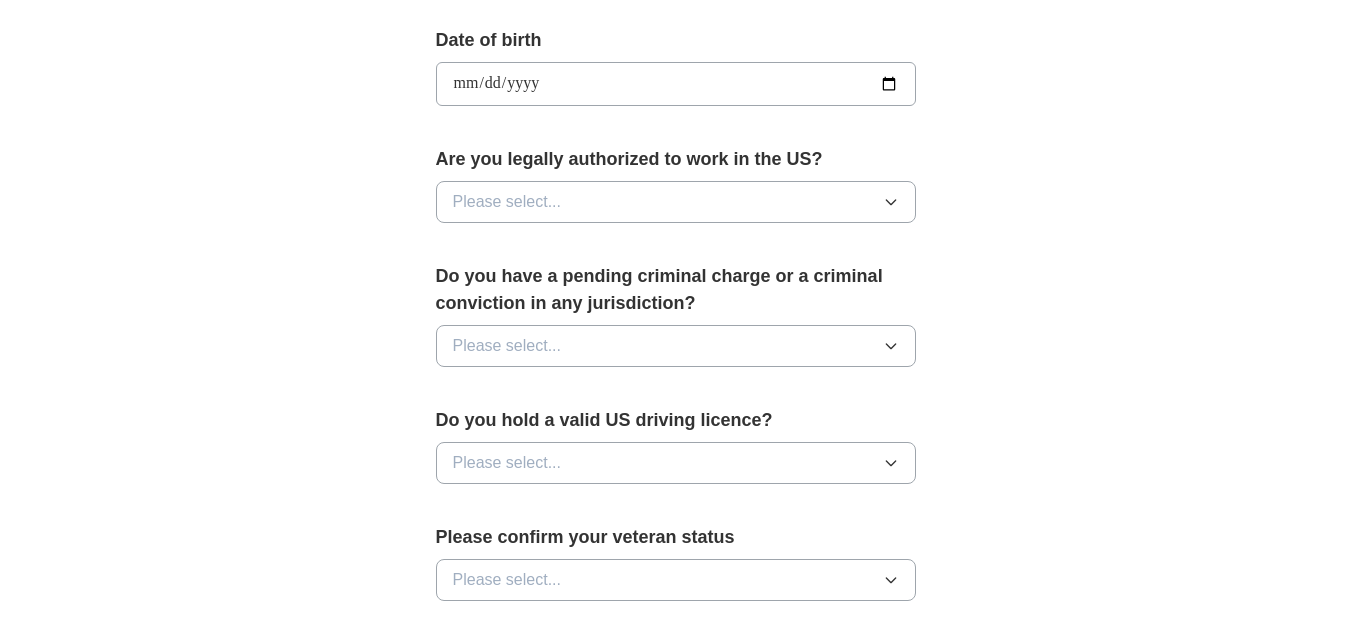 click on "Please select..." at bounding box center (676, 202) 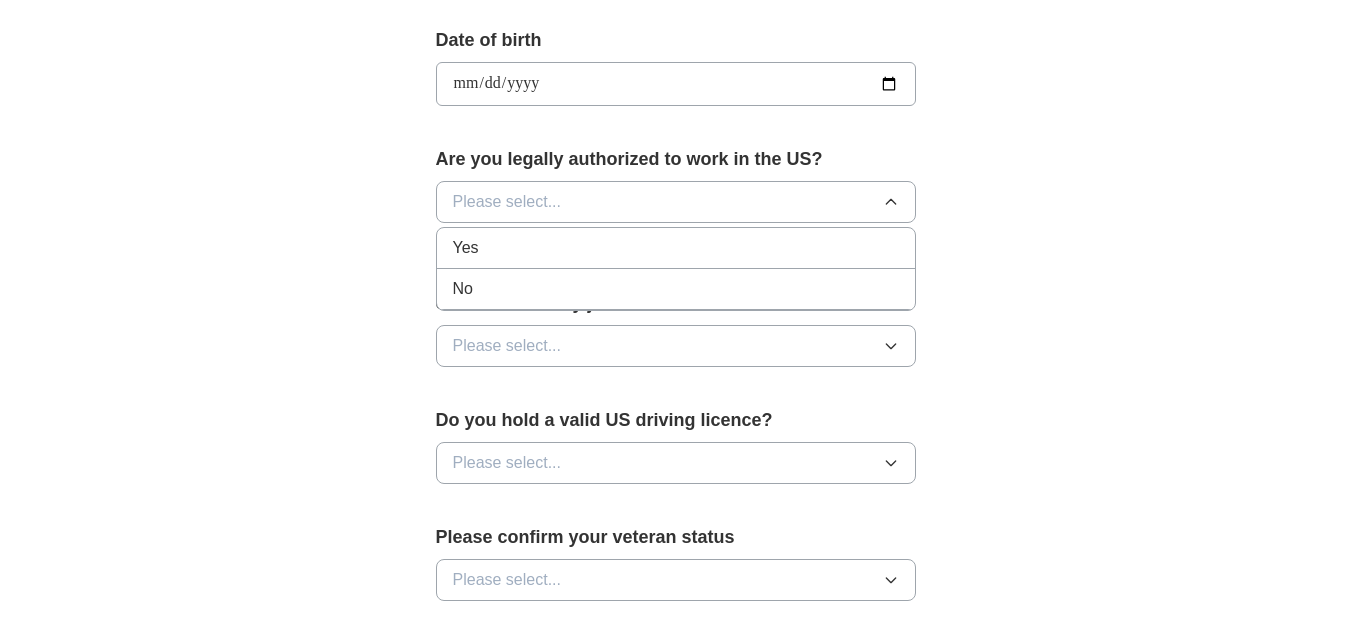 click on "Yes" at bounding box center (676, 248) 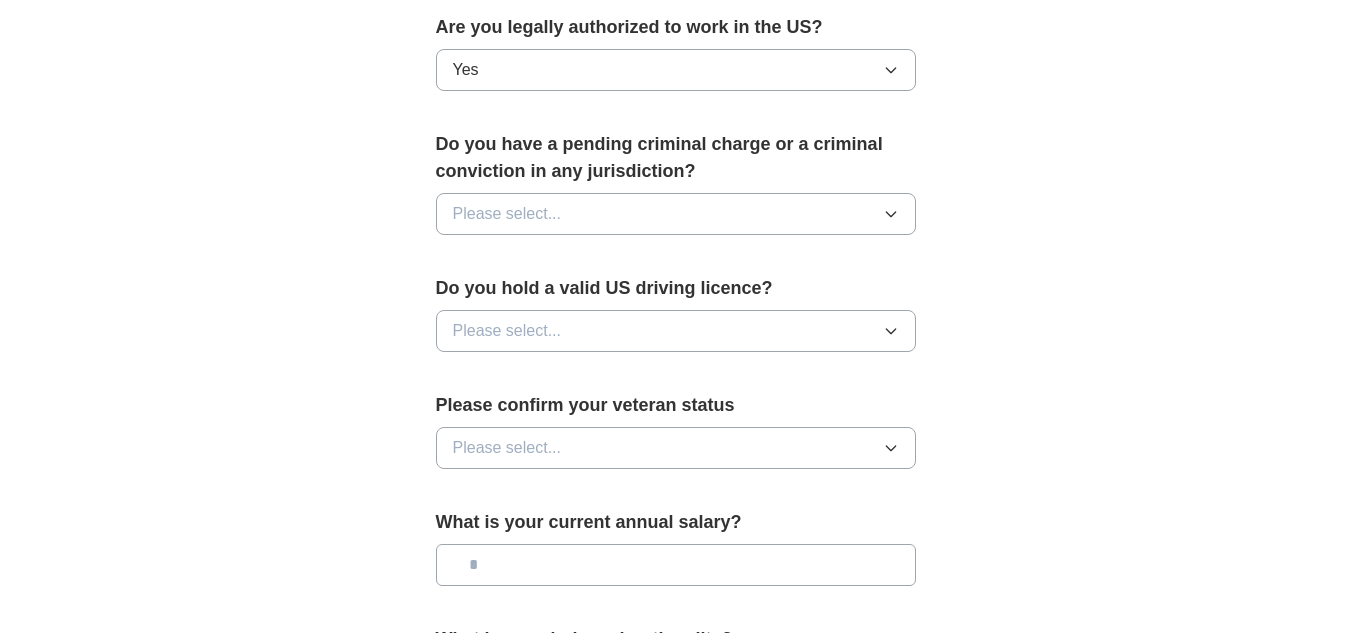 scroll, scrollTop: 1100, scrollLeft: 0, axis: vertical 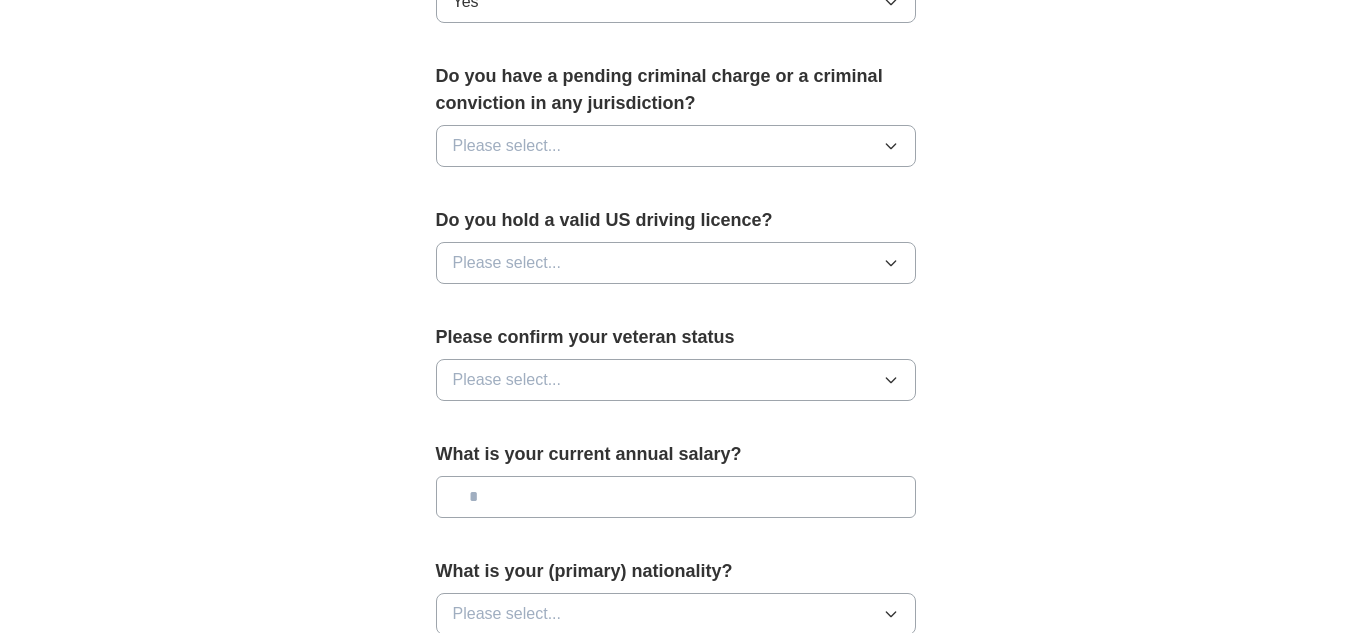 click on "Please select..." at bounding box center (676, 146) 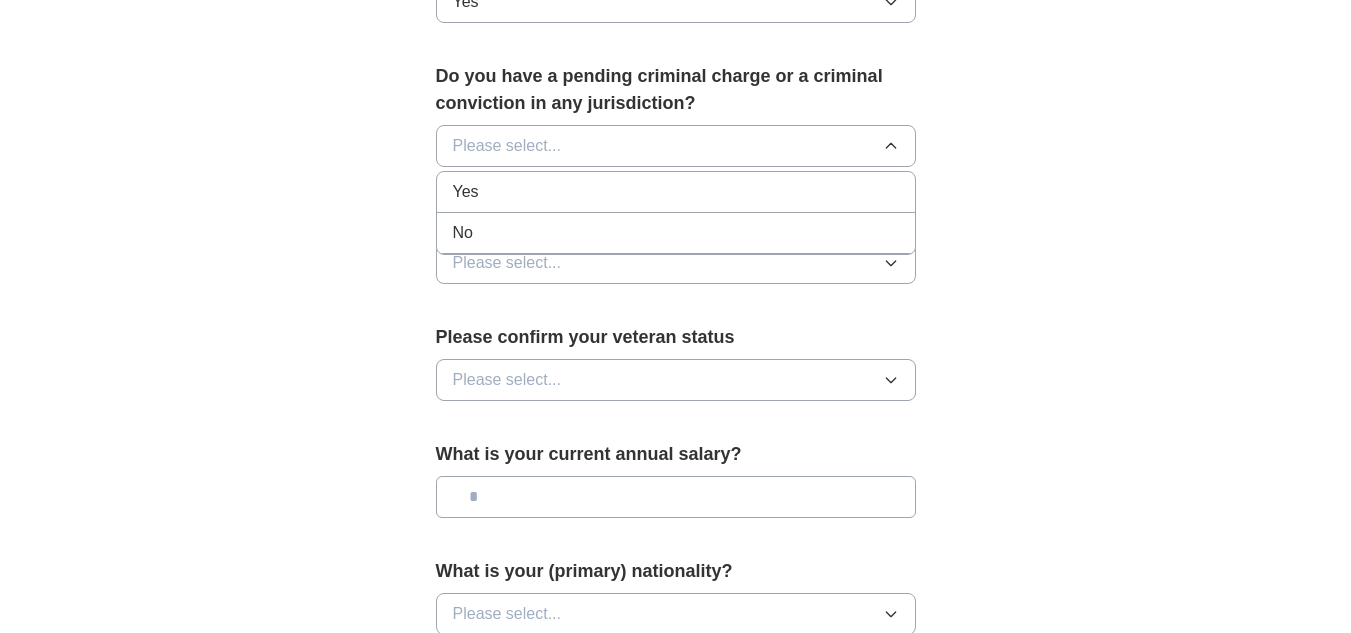 click on "No" at bounding box center (676, 233) 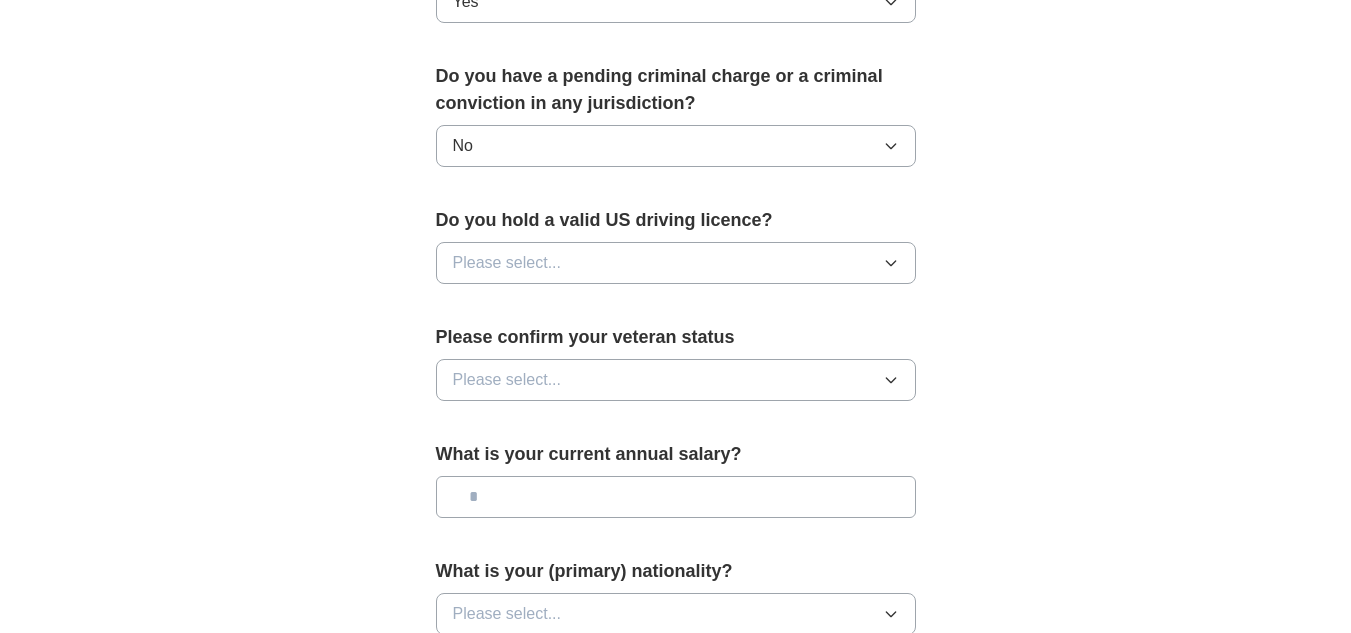 click on "Please select..." at bounding box center (676, 263) 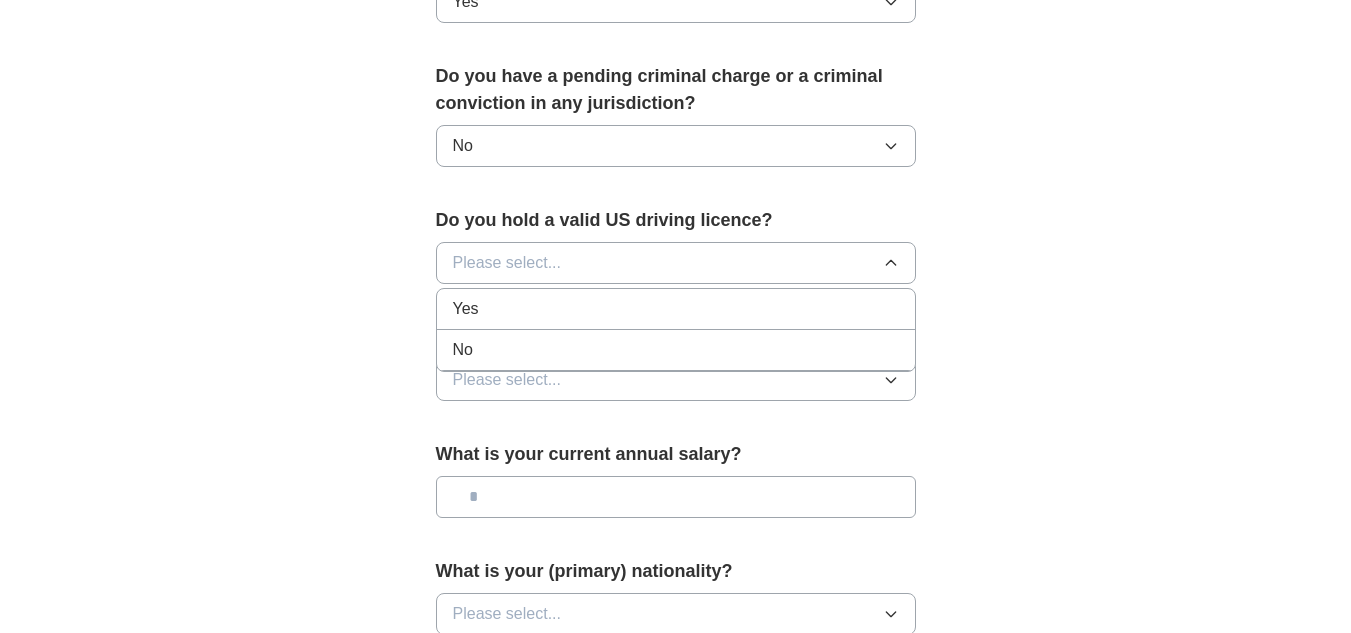 click on "Yes" at bounding box center [676, 309] 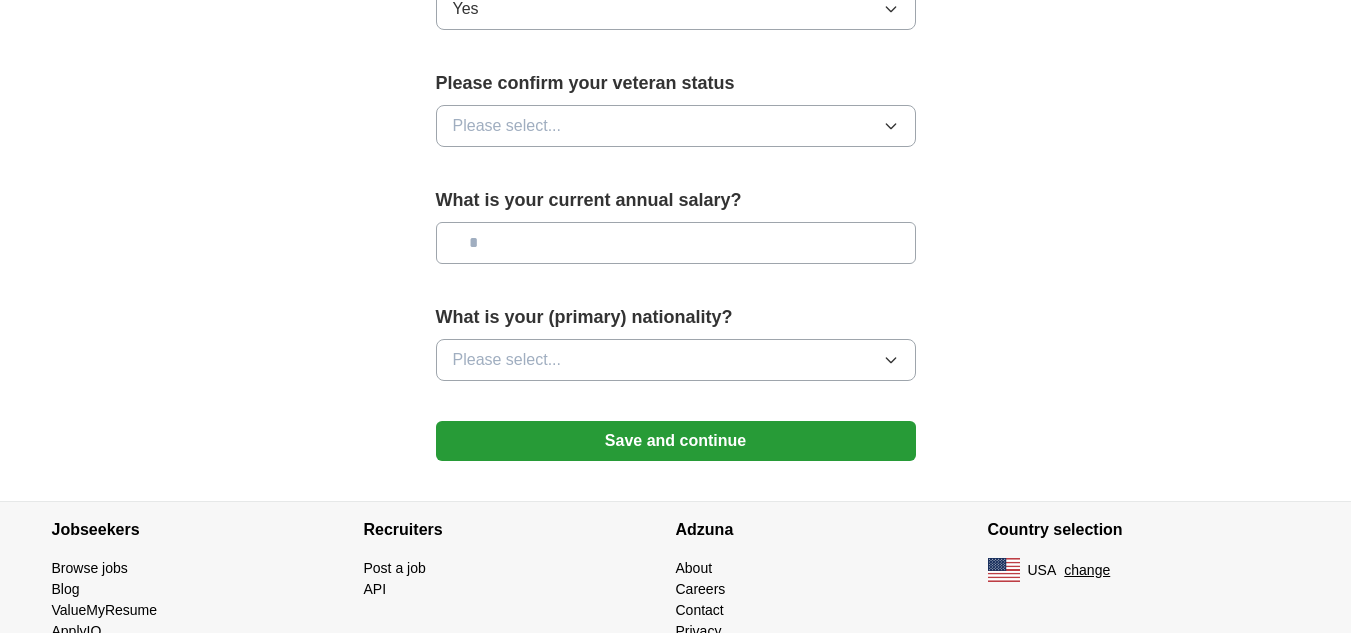 scroll, scrollTop: 1400, scrollLeft: 0, axis: vertical 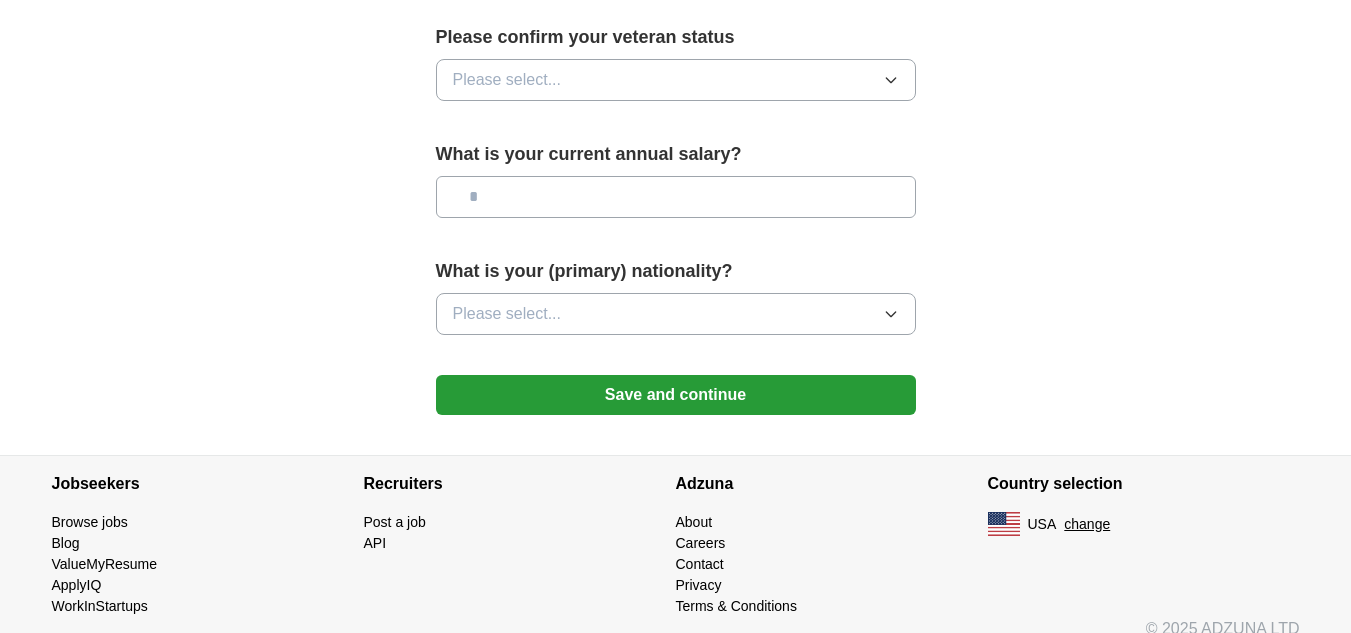 click on "Please select..." at bounding box center (676, 80) 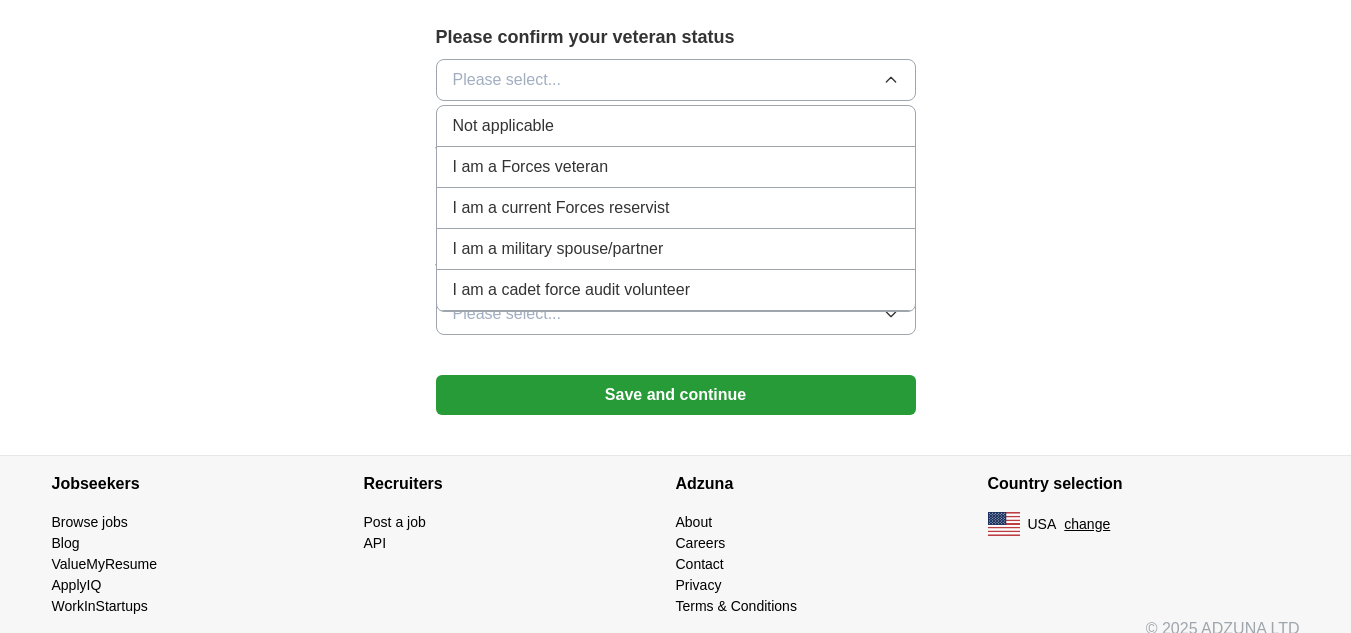 click on "Not applicable" at bounding box center (676, 126) 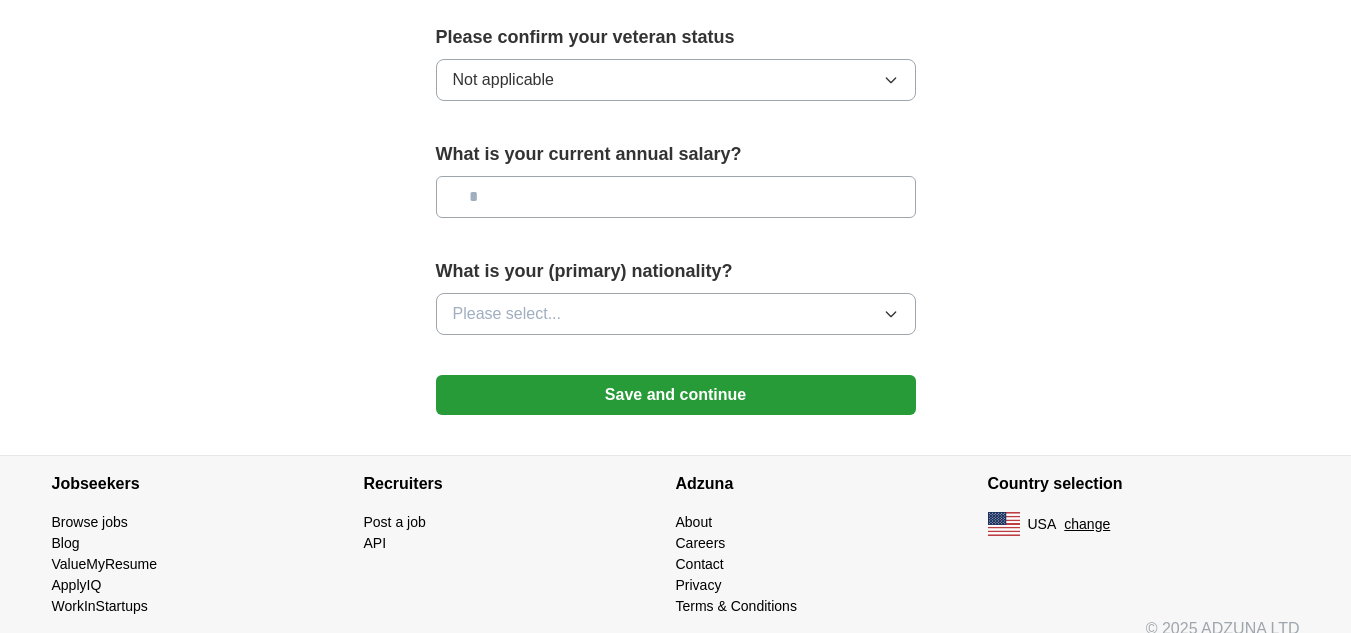 click at bounding box center [676, 197] 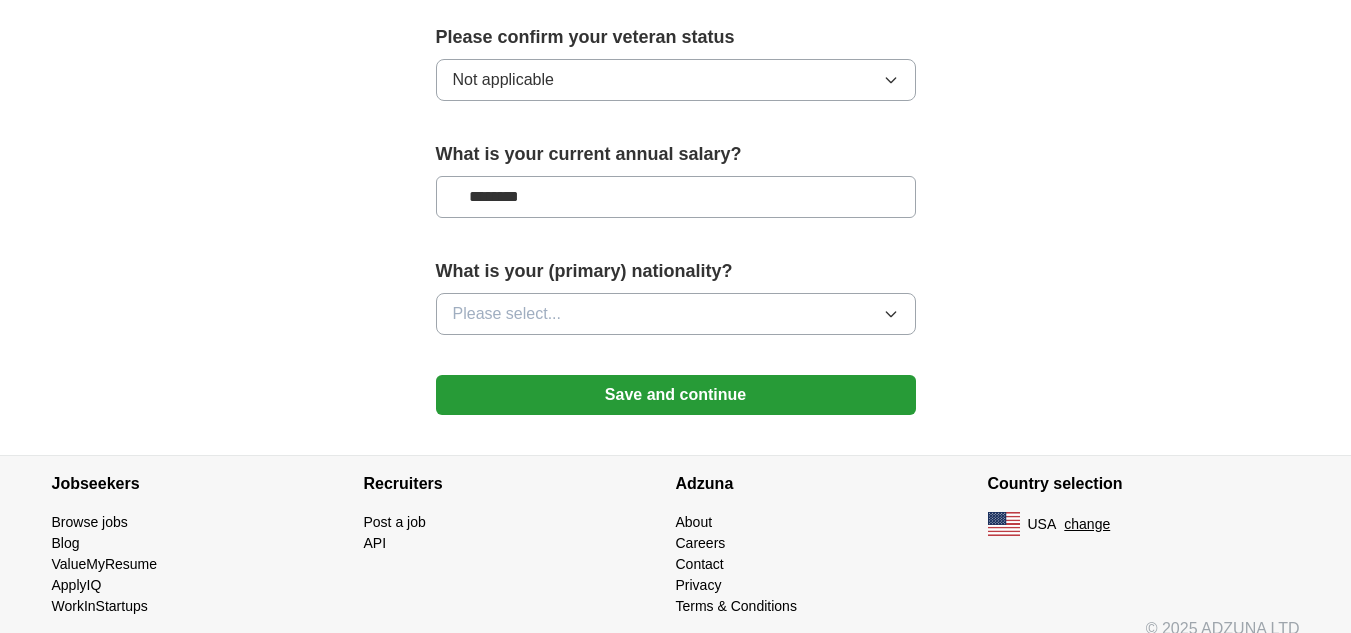 type on "********" 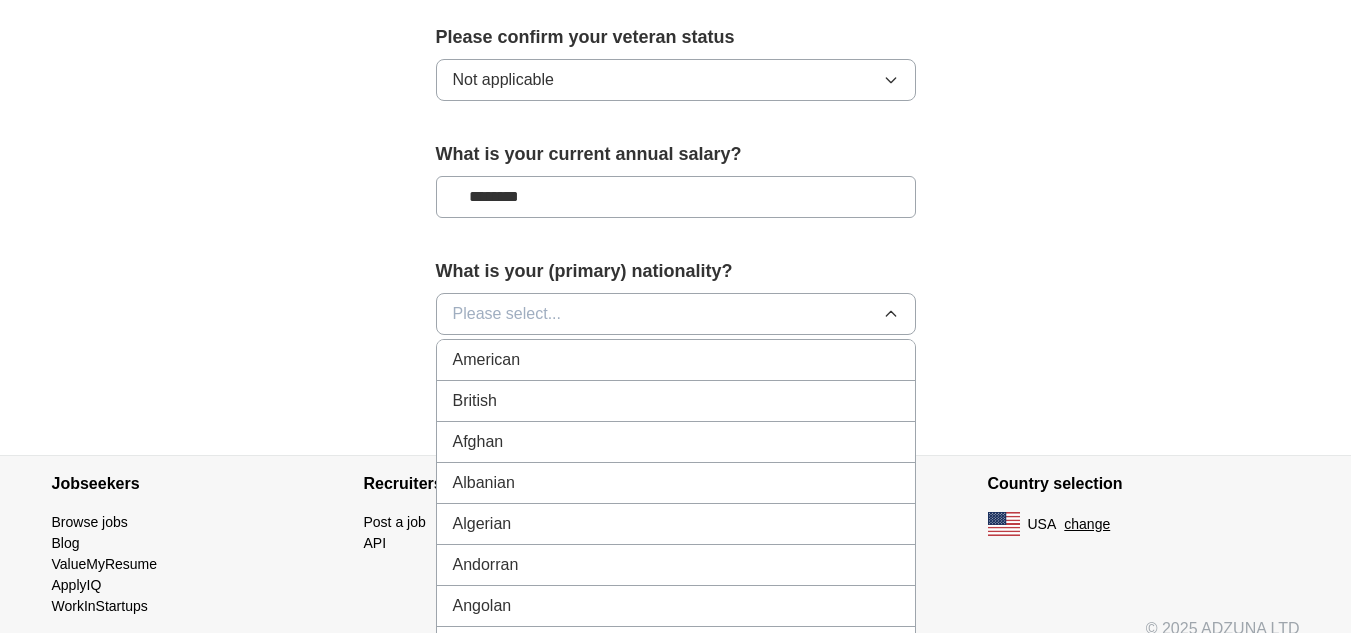 click on "American" at bounding box center (676, 360) 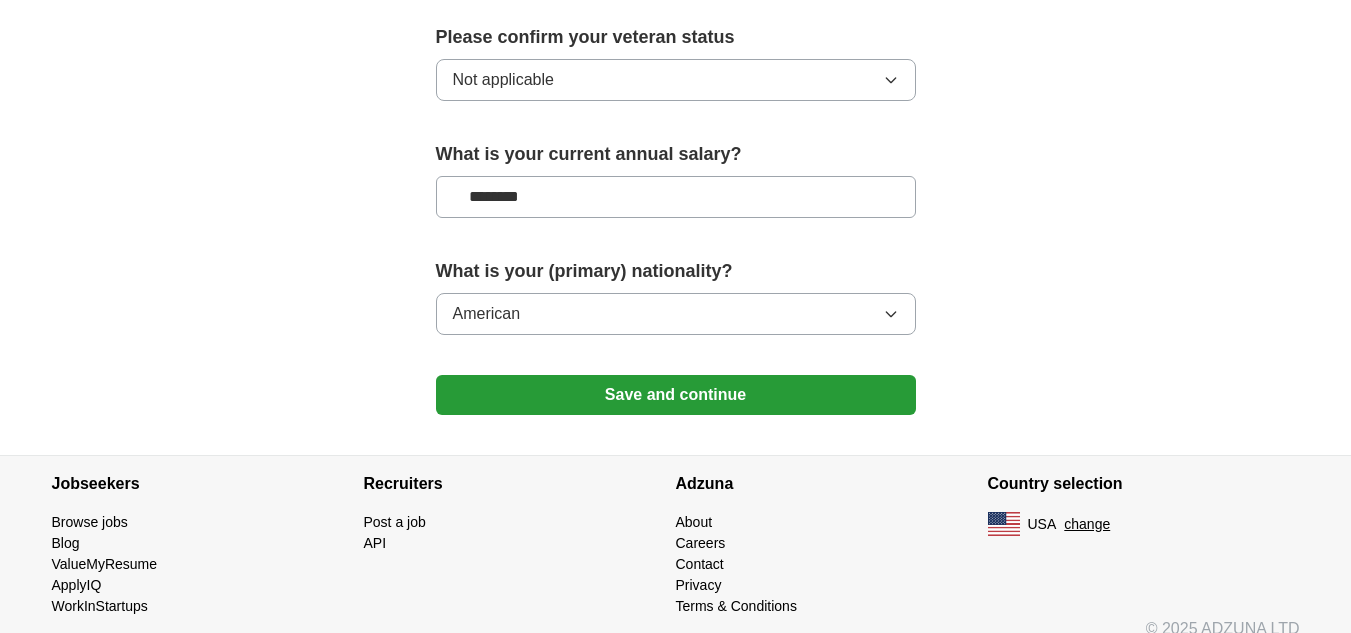 click on "Save and continue" at bounding box center [676, 395] 